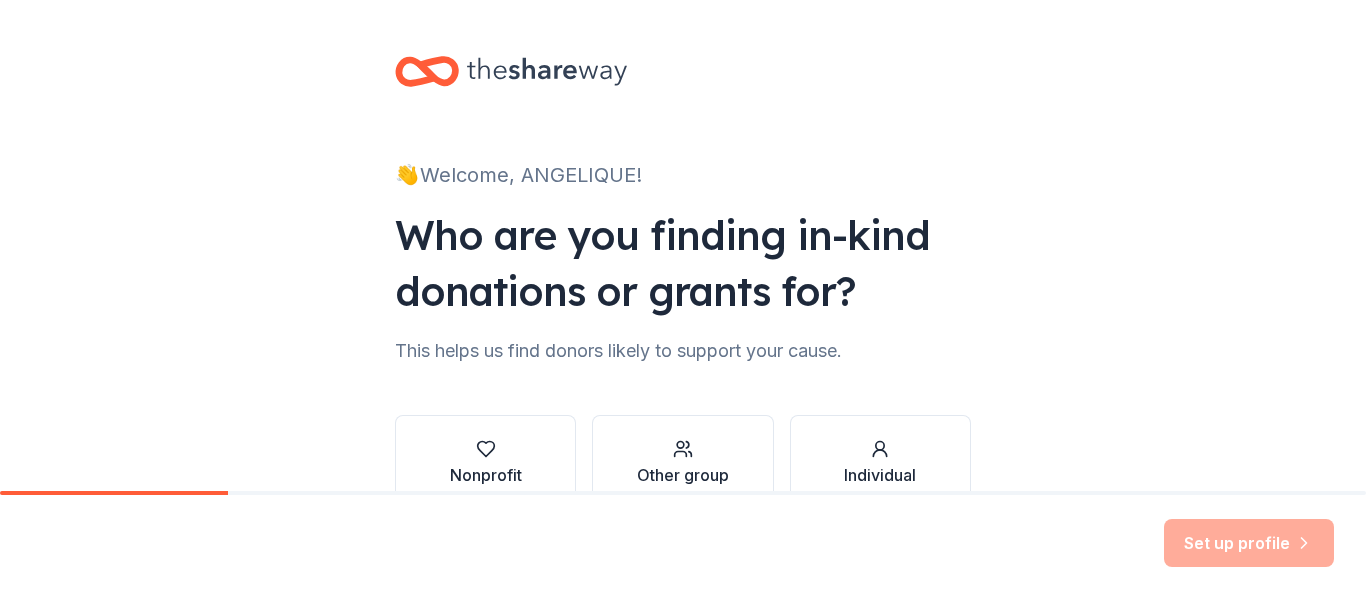 scroll, scrollTop: 0, scrollLeft: 0, axis: both 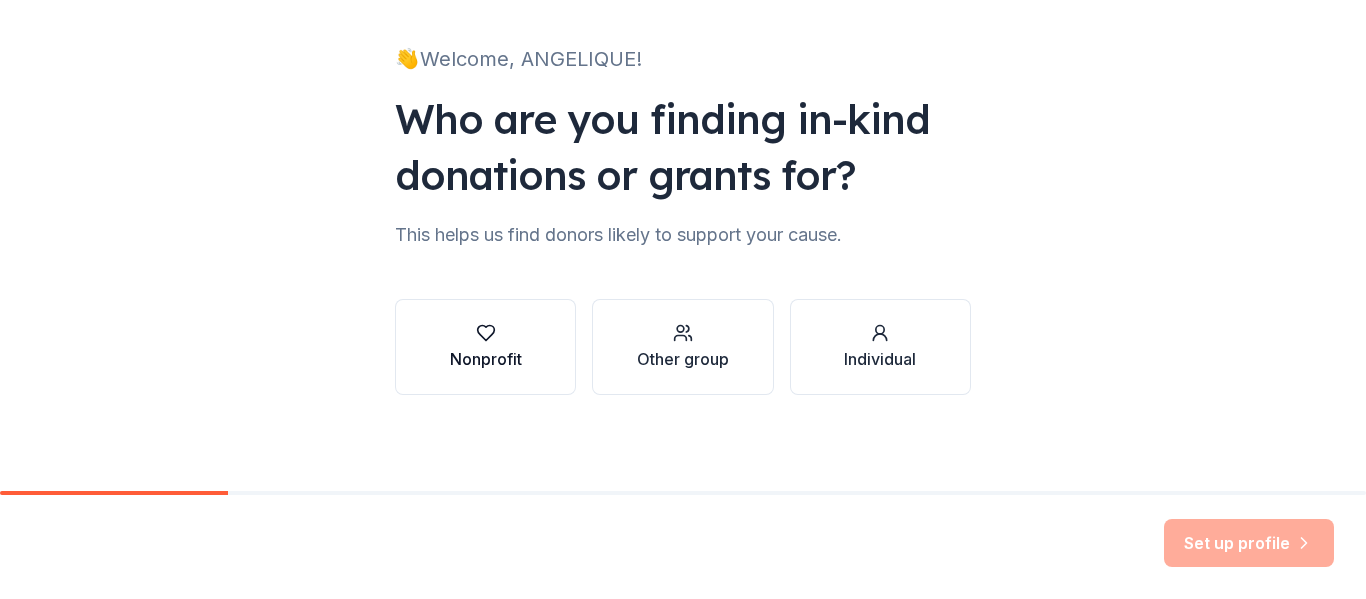 click on "Nonprofit" at bounding box center [485, 347] 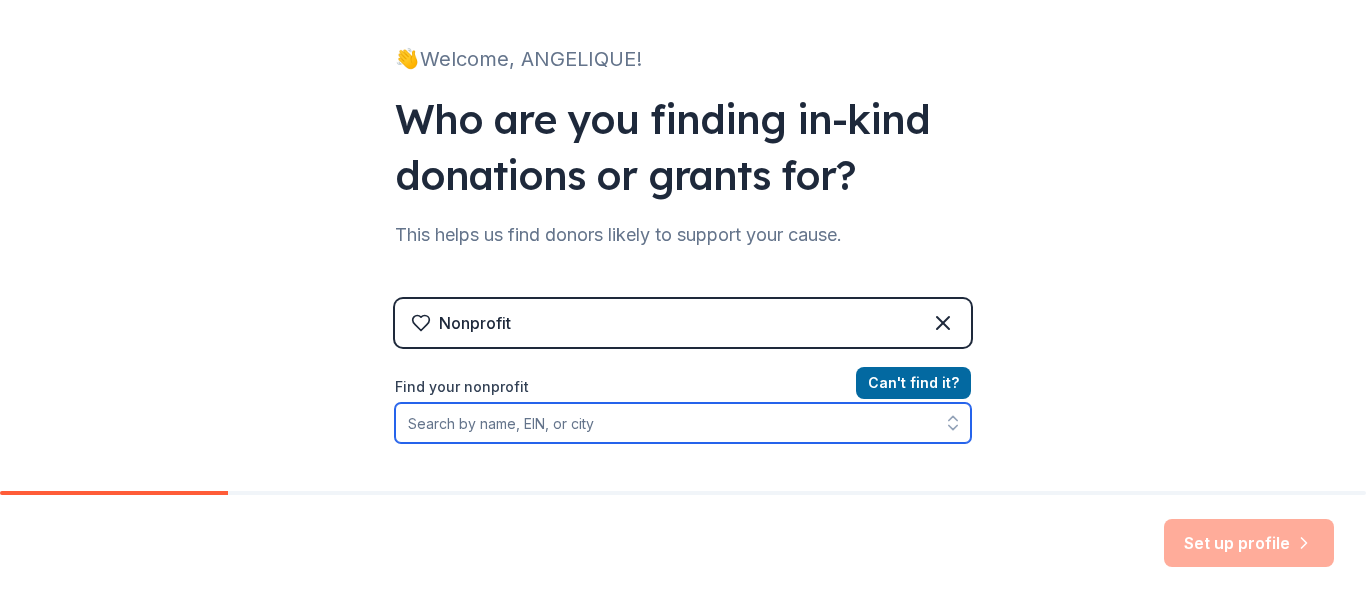 click on "Find your nonprofit" at bounding box center (683, 423) 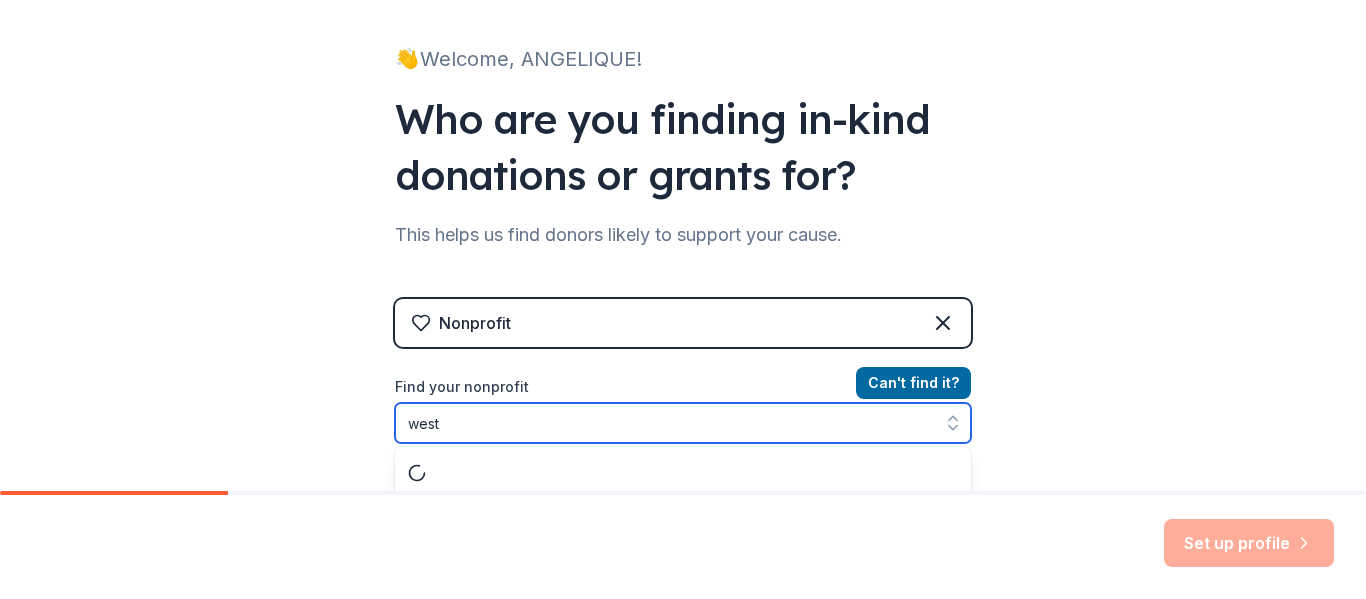scroll, scrollTop: 168, scrollLeft: 0, axis: vertical 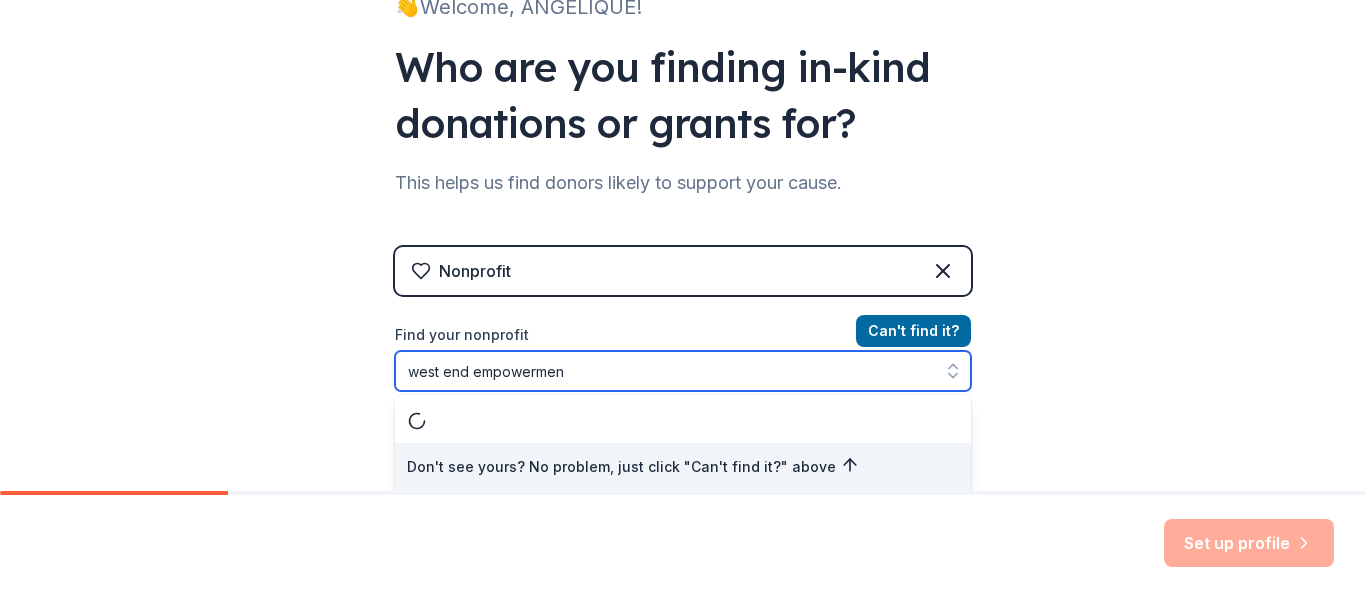 type on "west end empowerment" 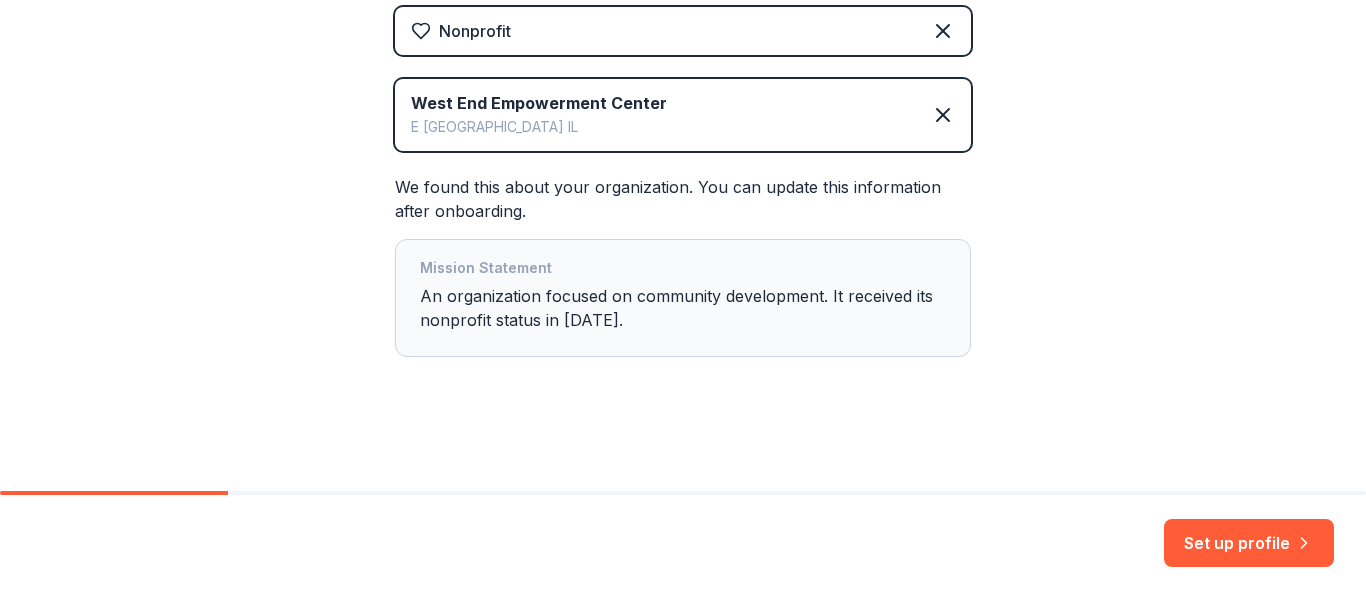 scroll, scrollTop: 410, scrollLeft: 0, axis: vertical 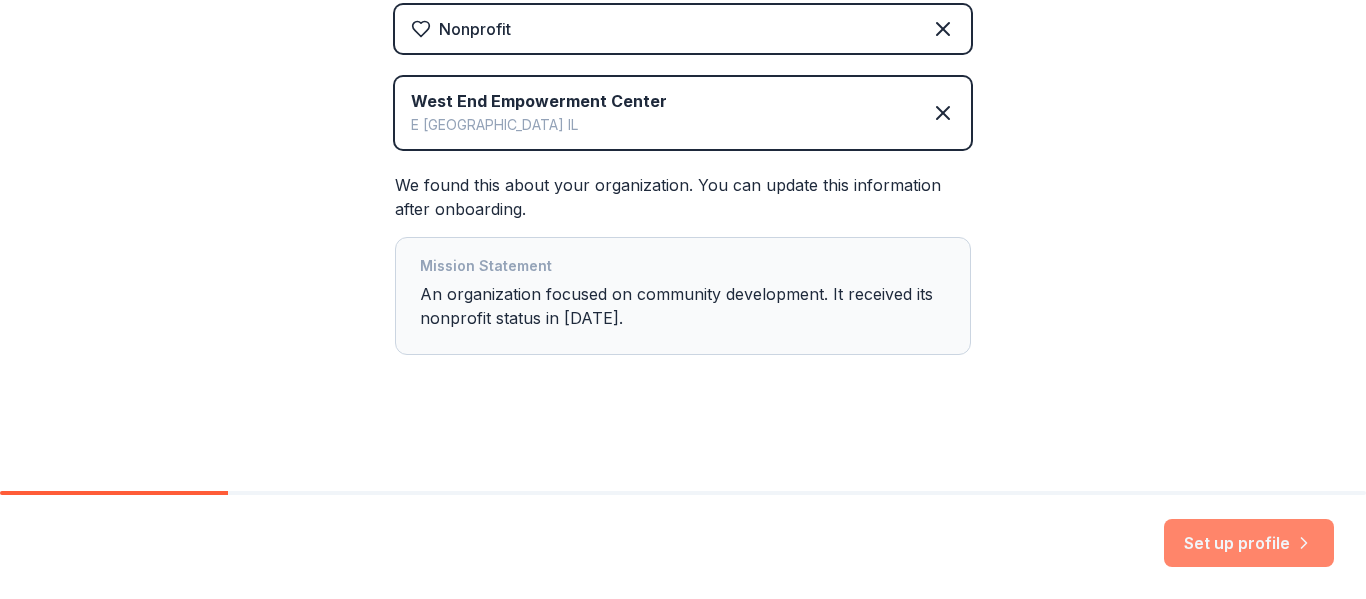 click on "Set up profile" at bounding box center [1249, 543] 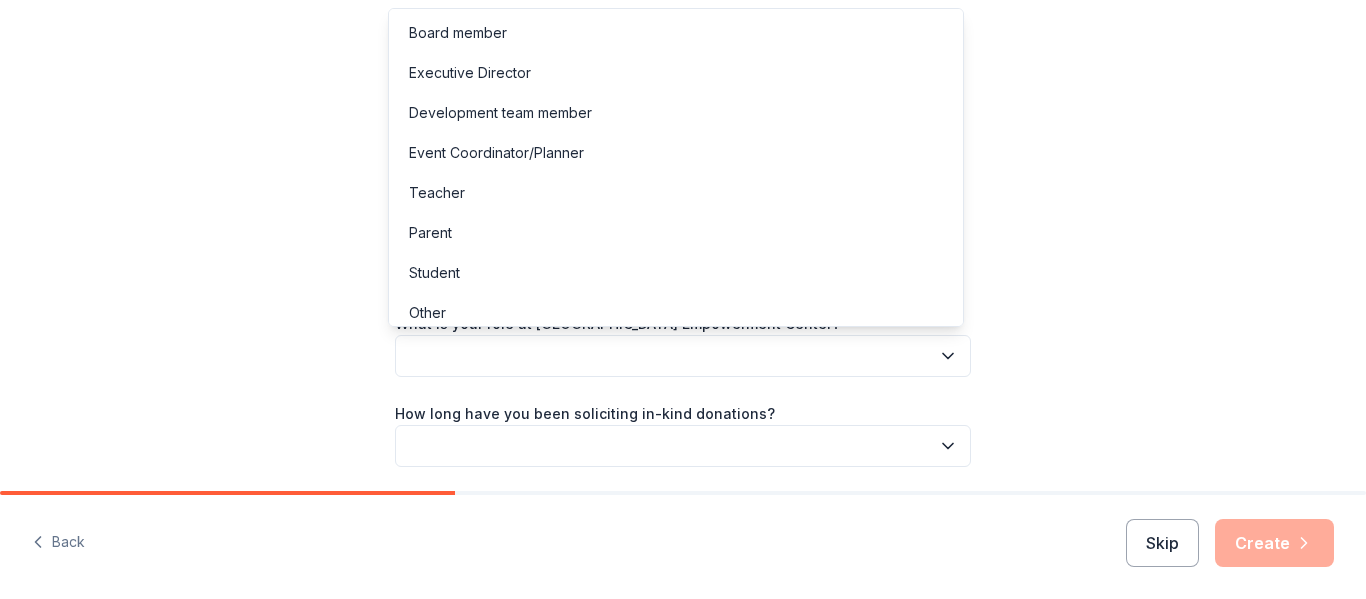 click 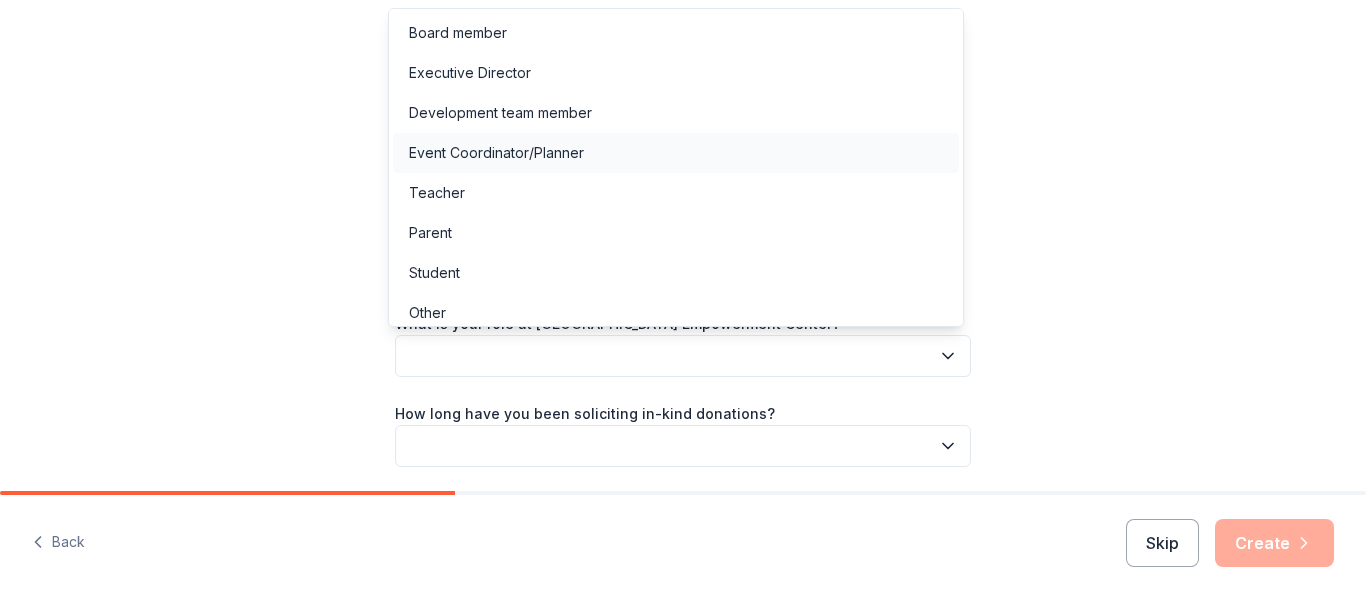 click on "Event Coordinator/Planner" at bounding box center (676, 153) 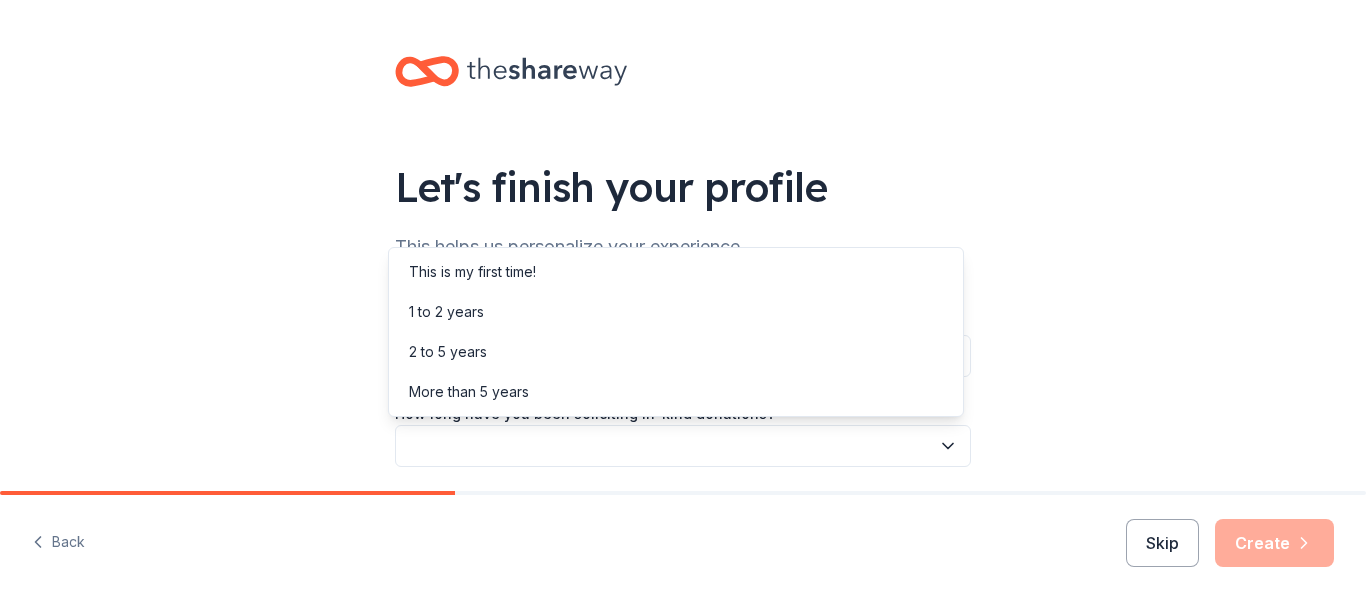 click at bounding box center [683, 446] 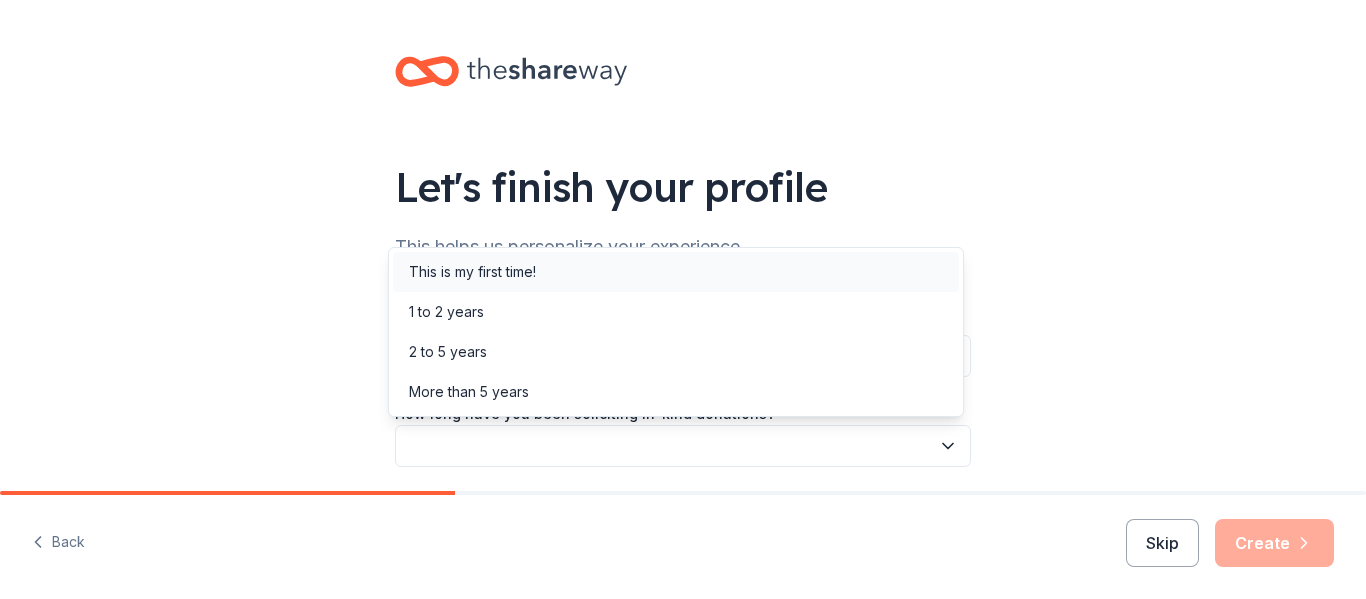 click on "This is my first time!" at bounding box center (472, 272) 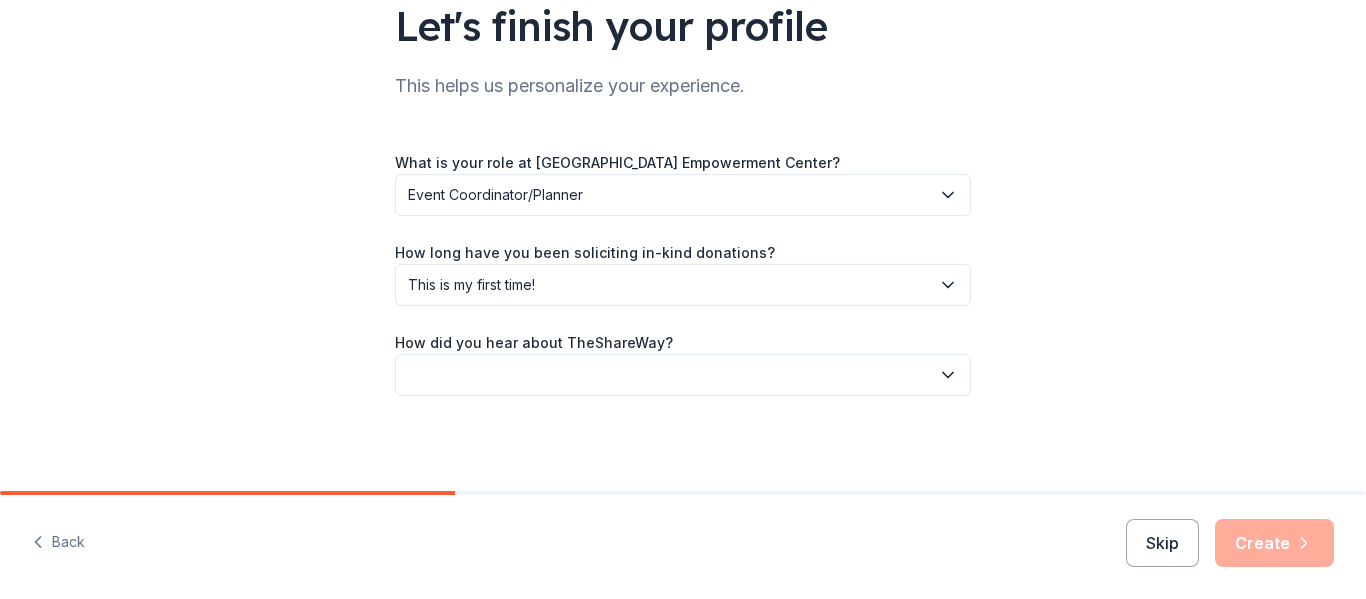 scroll, scrollTop: 162, scrollLeft: 0, axis: vertical 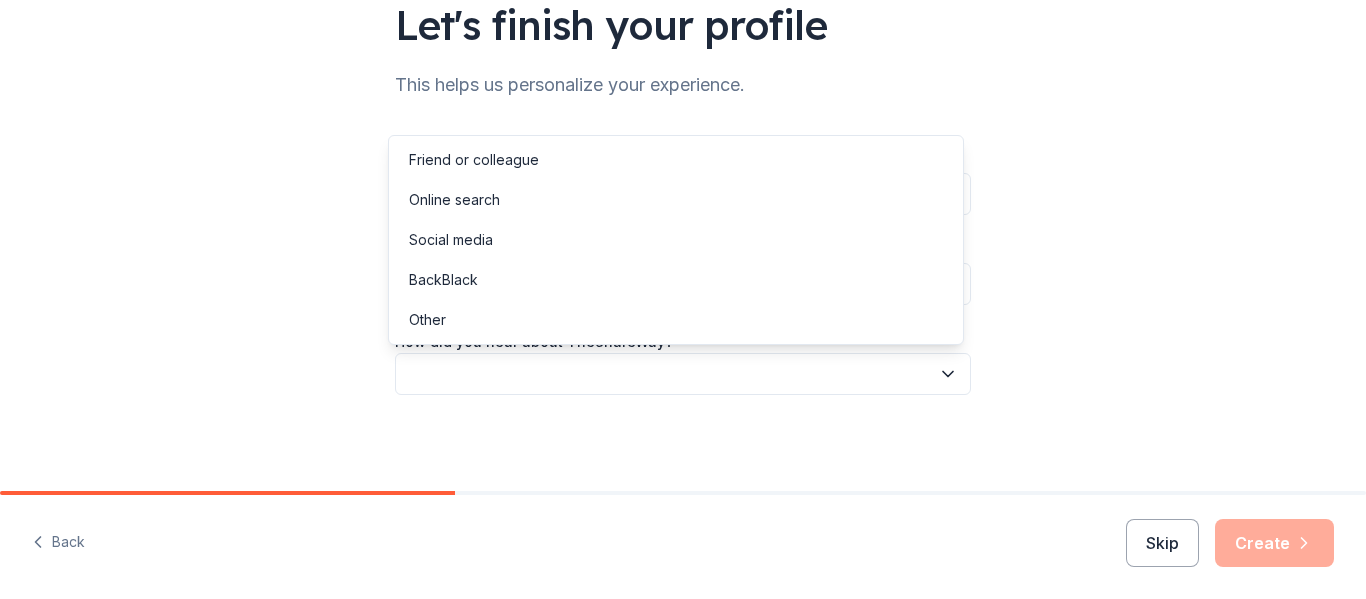 click 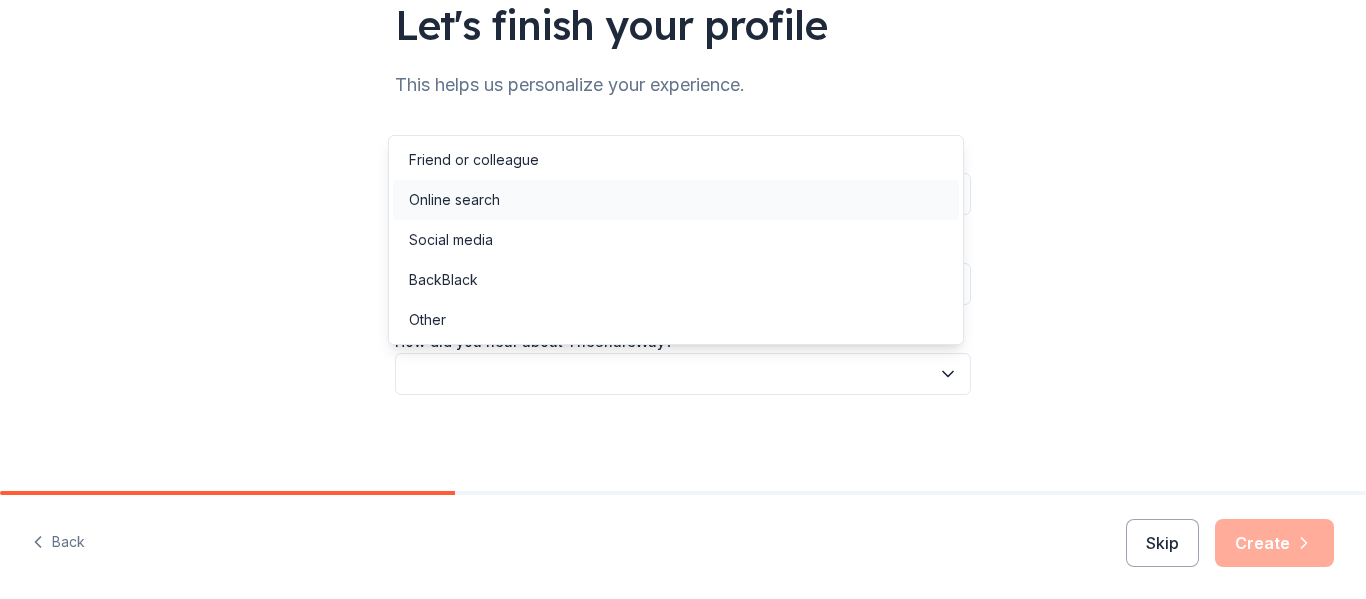 click on "Online search" at bounding box center [676, 200] 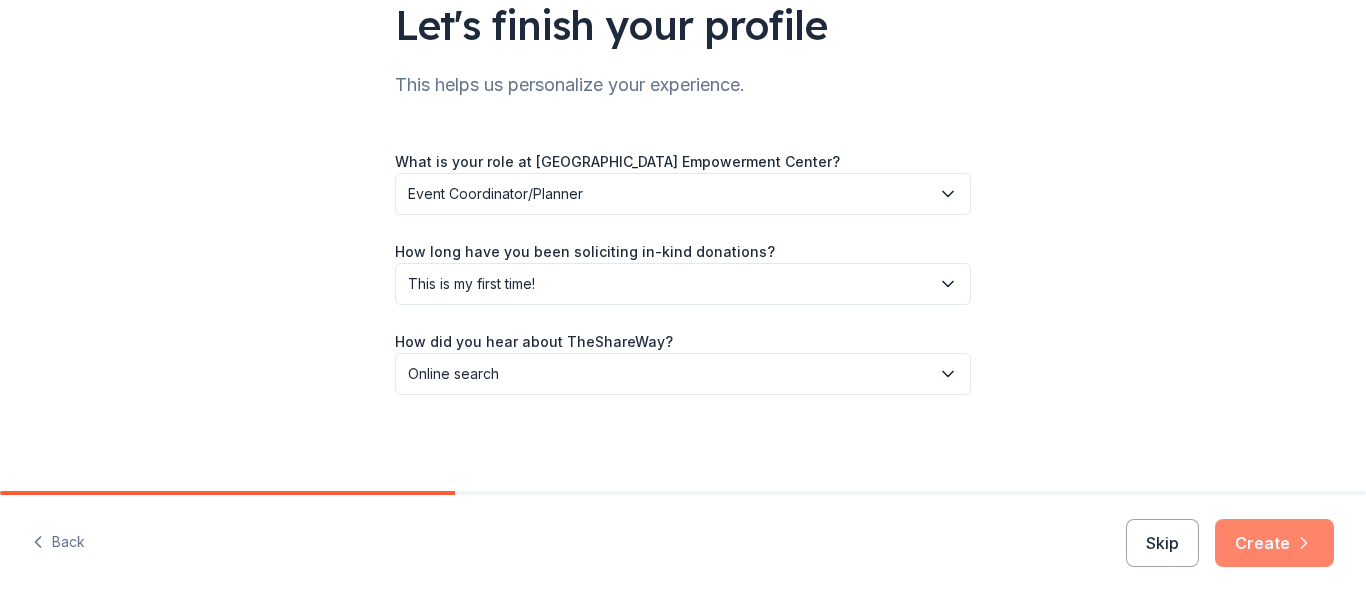 click on "Create" at bounding box center [1274, 543] 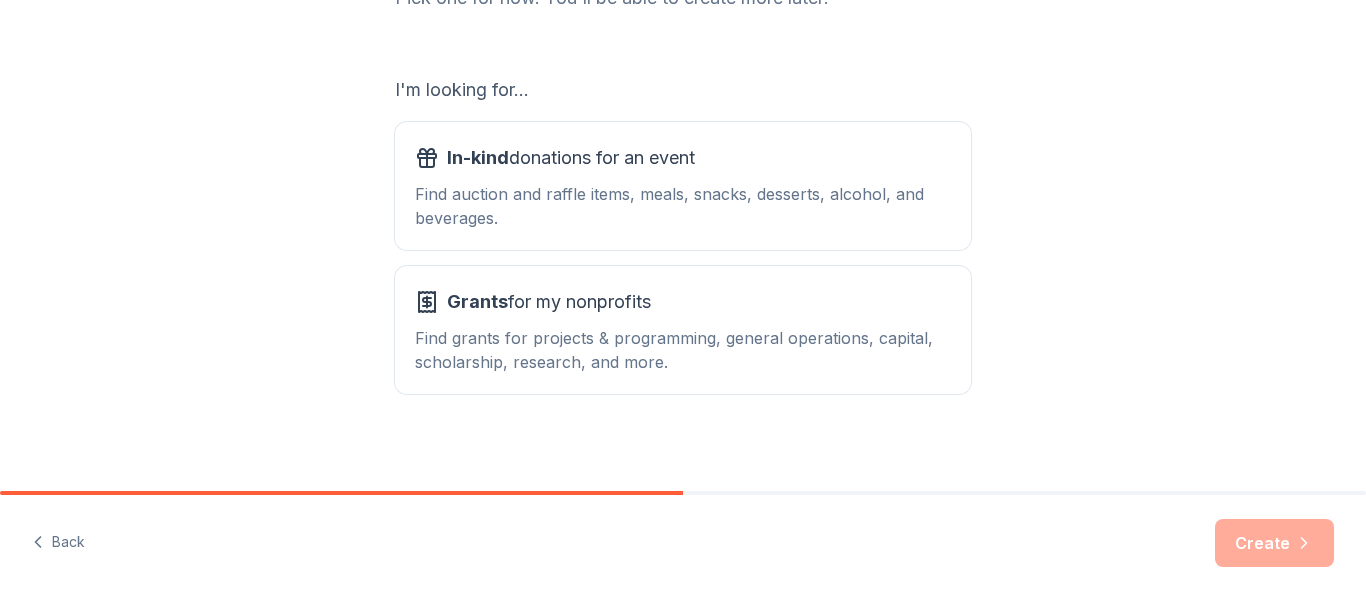 scroll, scrollTop: 316, scrollLeft: 0, axis: vertical 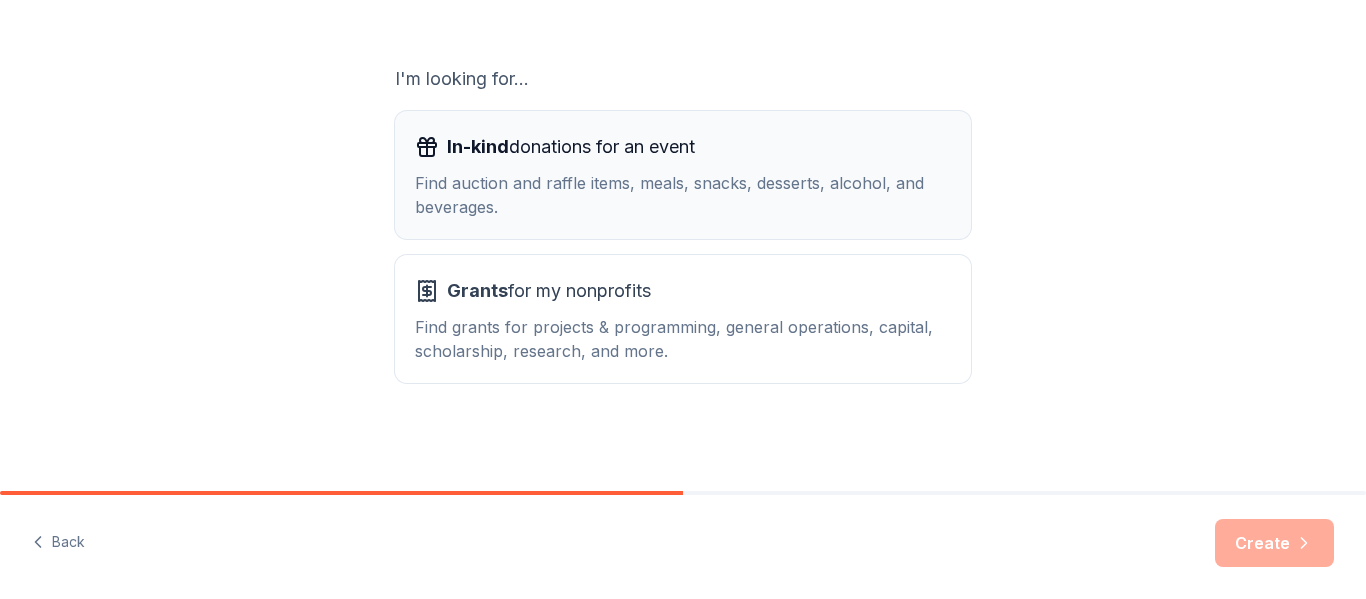 click on "Find auction and raffle items, meals, snacks, desserts, alcohol, and beverages." at bounding box center [683, 195] 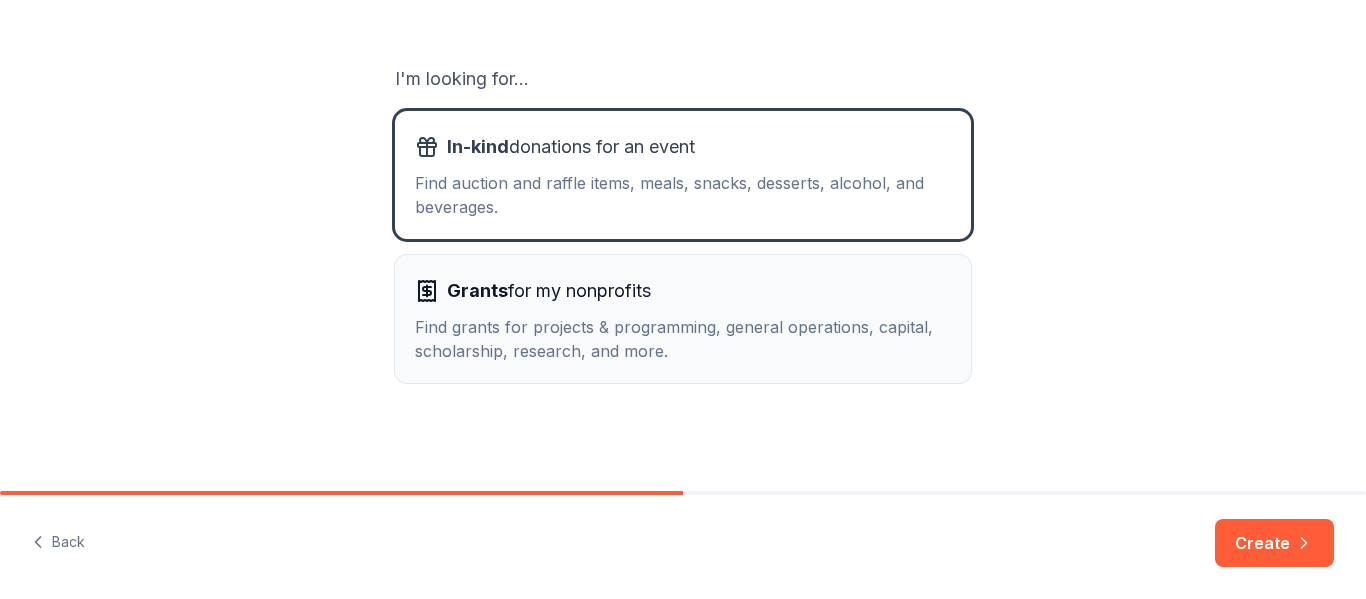 click on "Grants  for my nonprofits Find grants for projects & programming, general operations, capital, scholarship, research, and more." at bounding box center [683, 319] 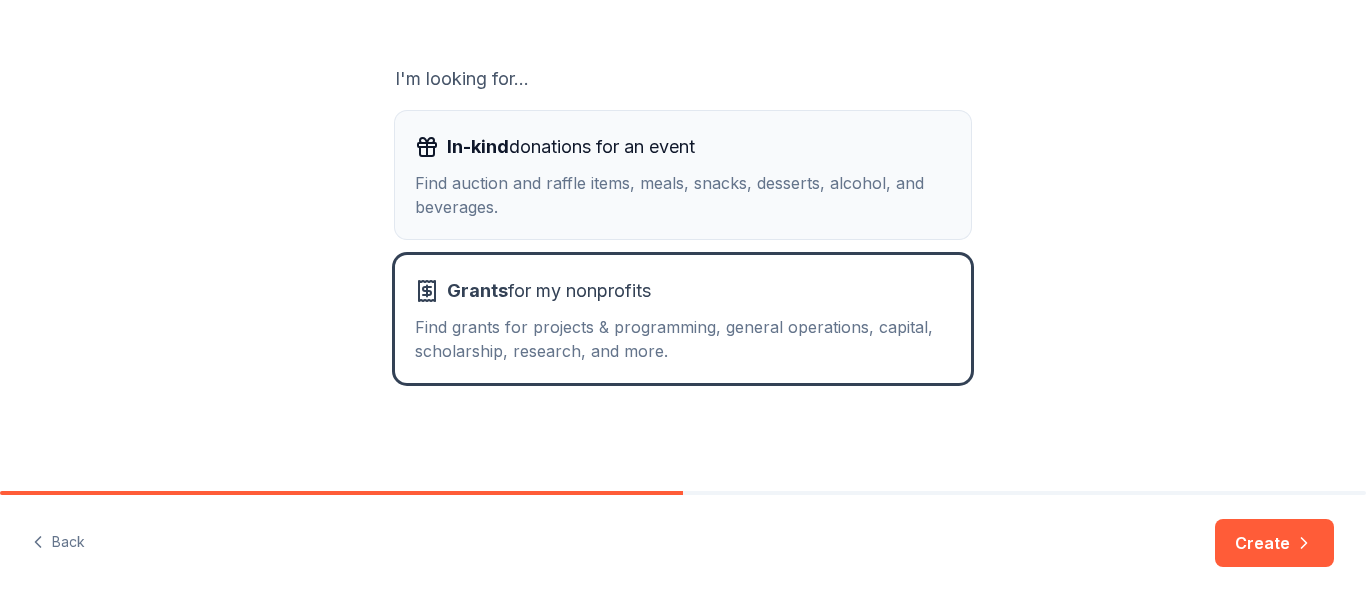 click on "Find auction and raffle items, meals, snacks, desserts, alcohol, and beverages." at bounding box center (683, 195) 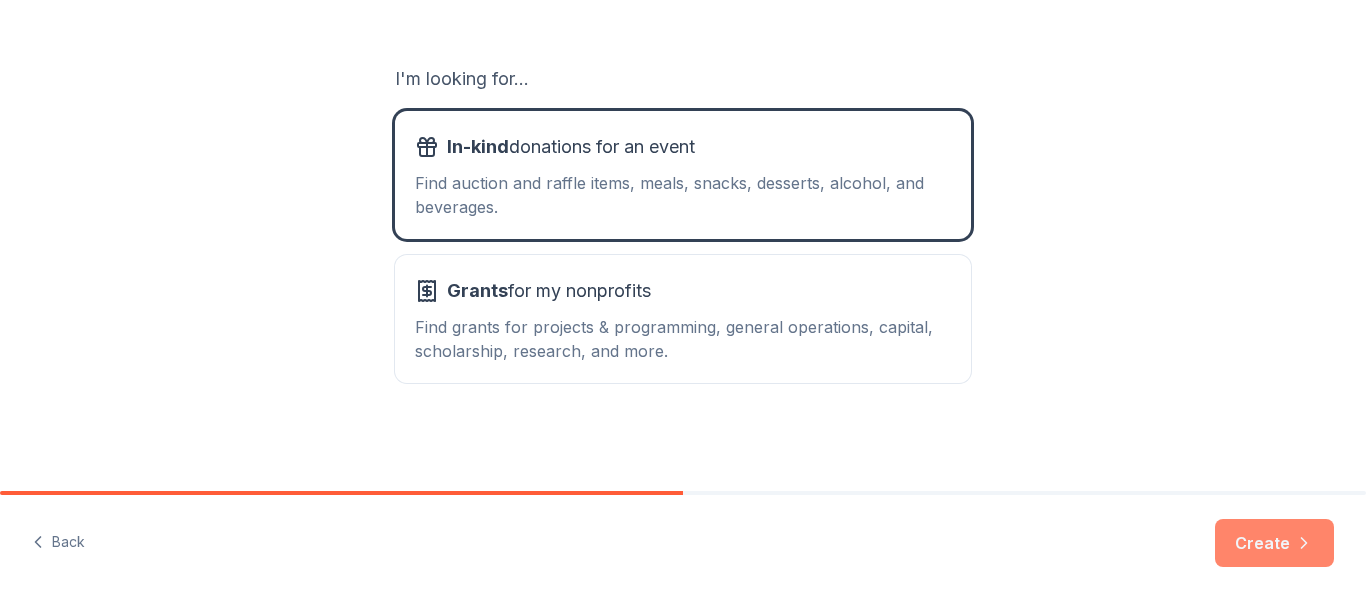 click on "Create" at bounding box center [1274, 543] 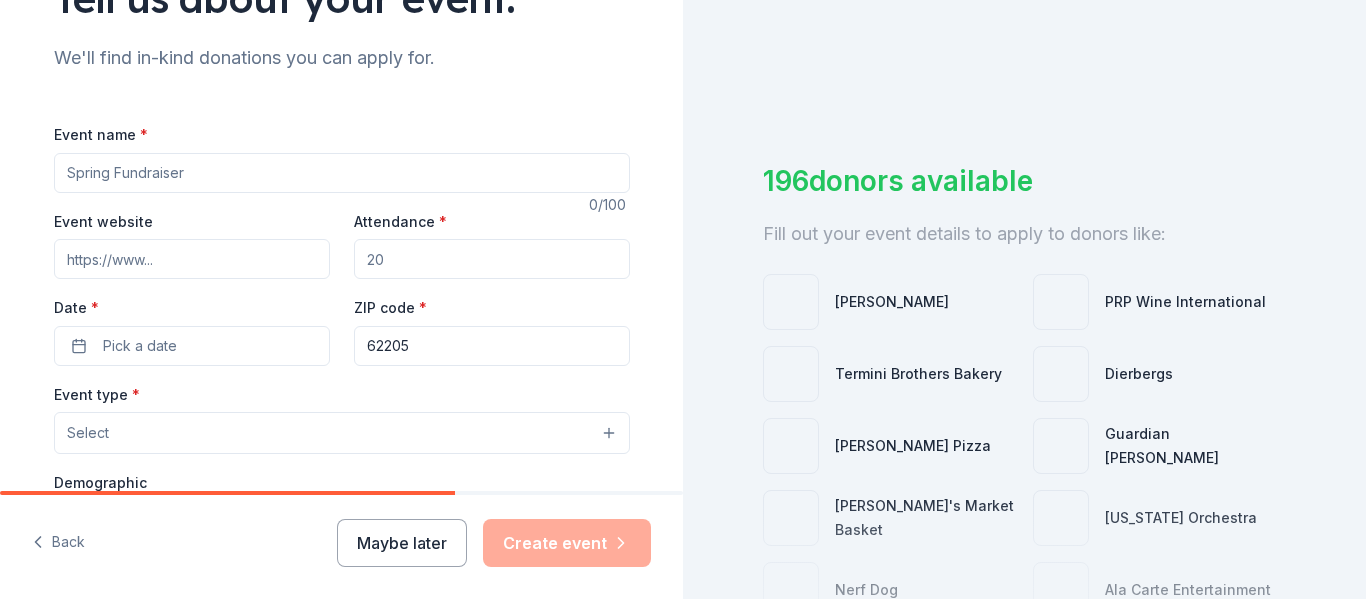 scroll, scrollTop: 200, scrollLeft: 0, axis: vertical 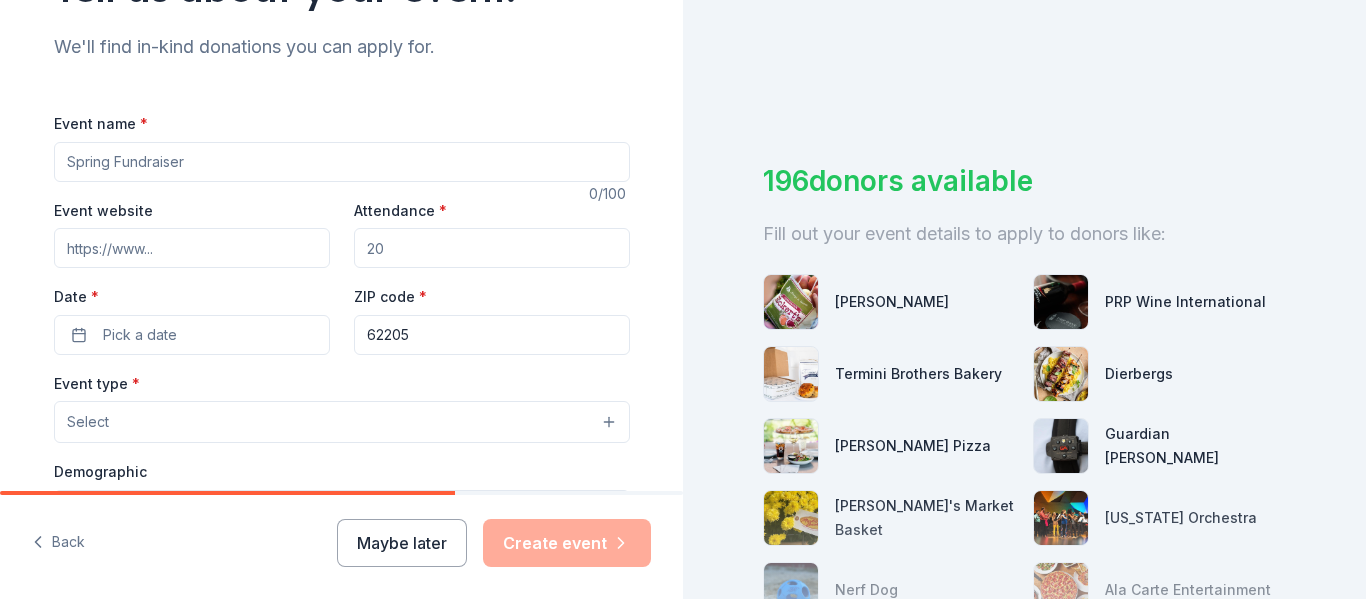 click on "Event name *" at bounding box center (342, 162) 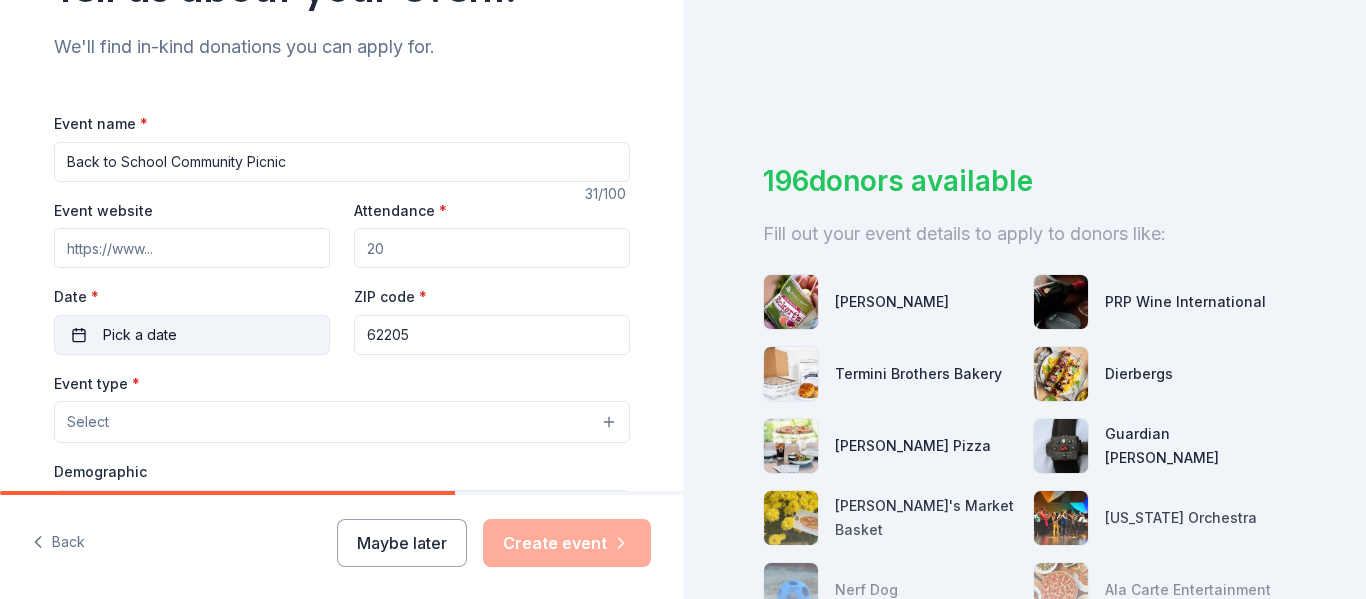 type on "Back to School Community Picnic" 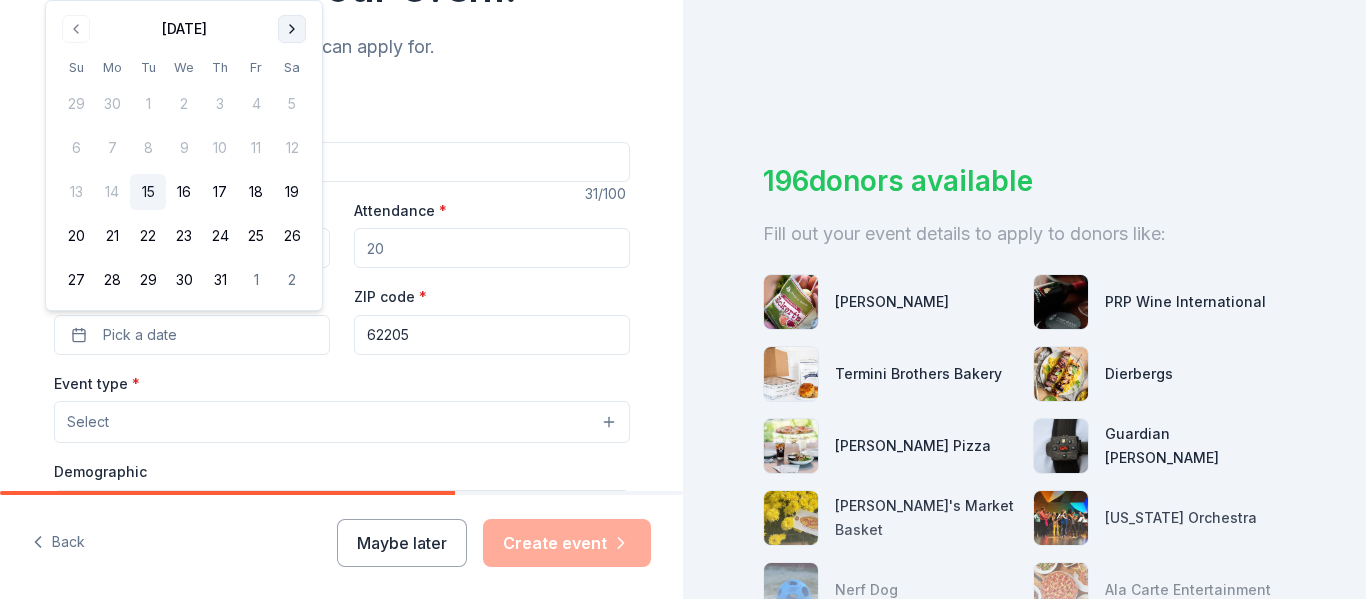 click at bounding box center (292, 29) 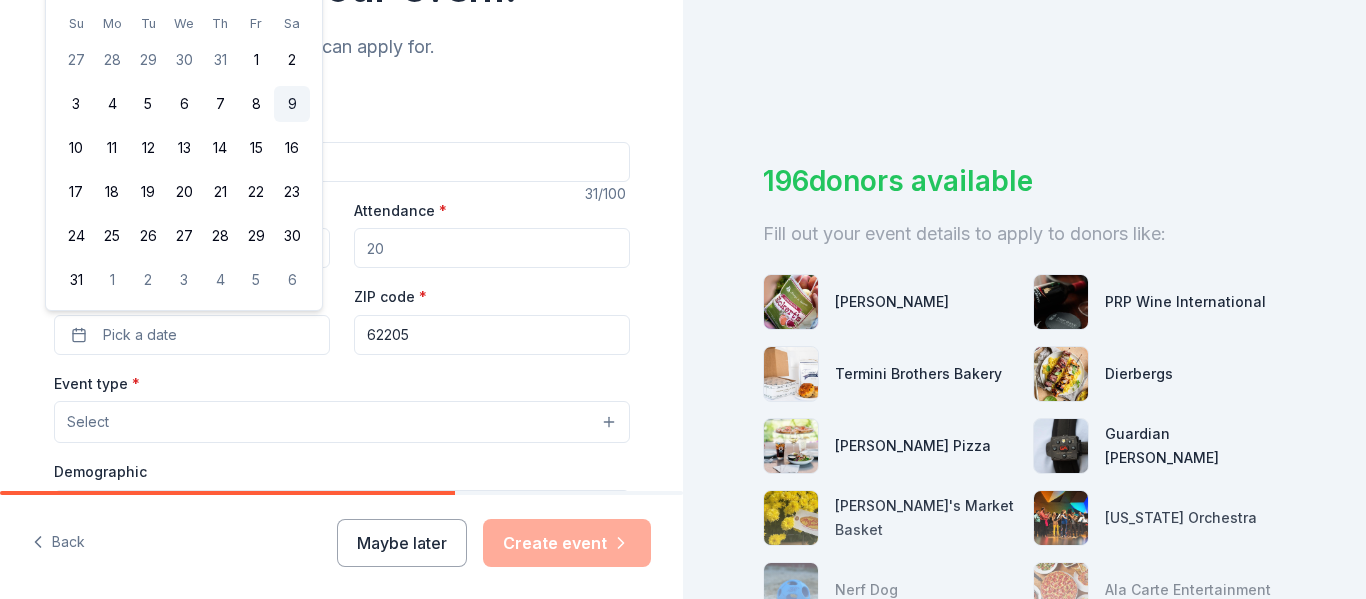 click on "9" at bounding box center (292, 104) 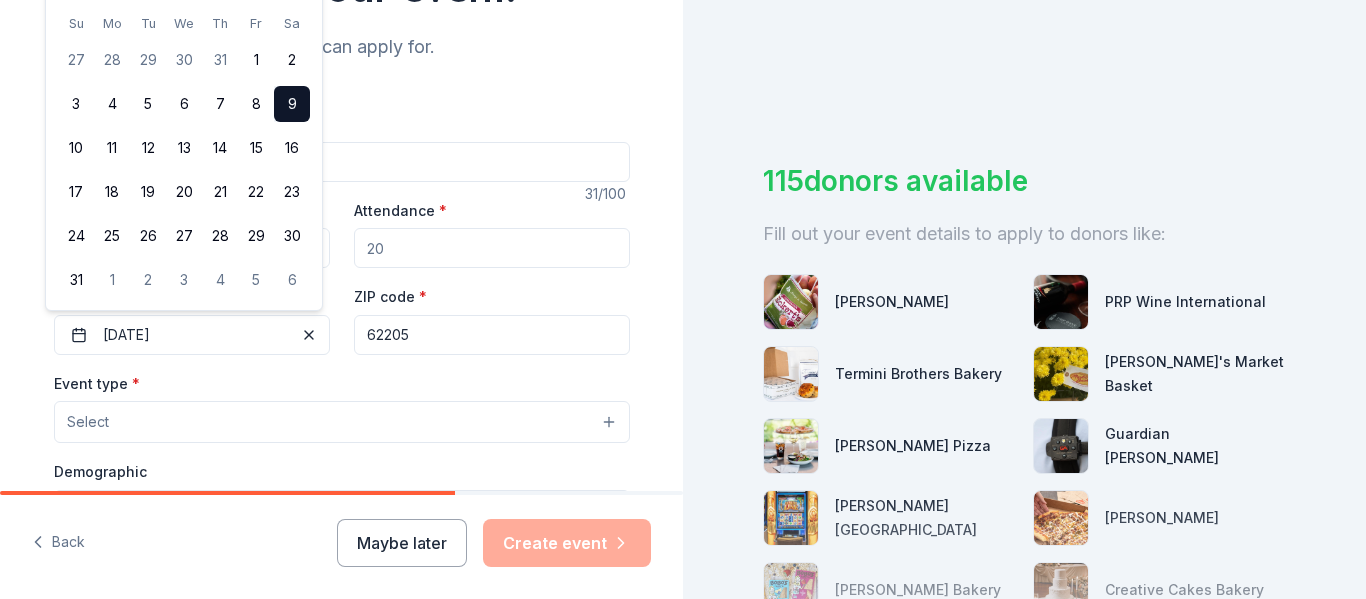 click on "Event type * Select" at bounding box center [342, 407] 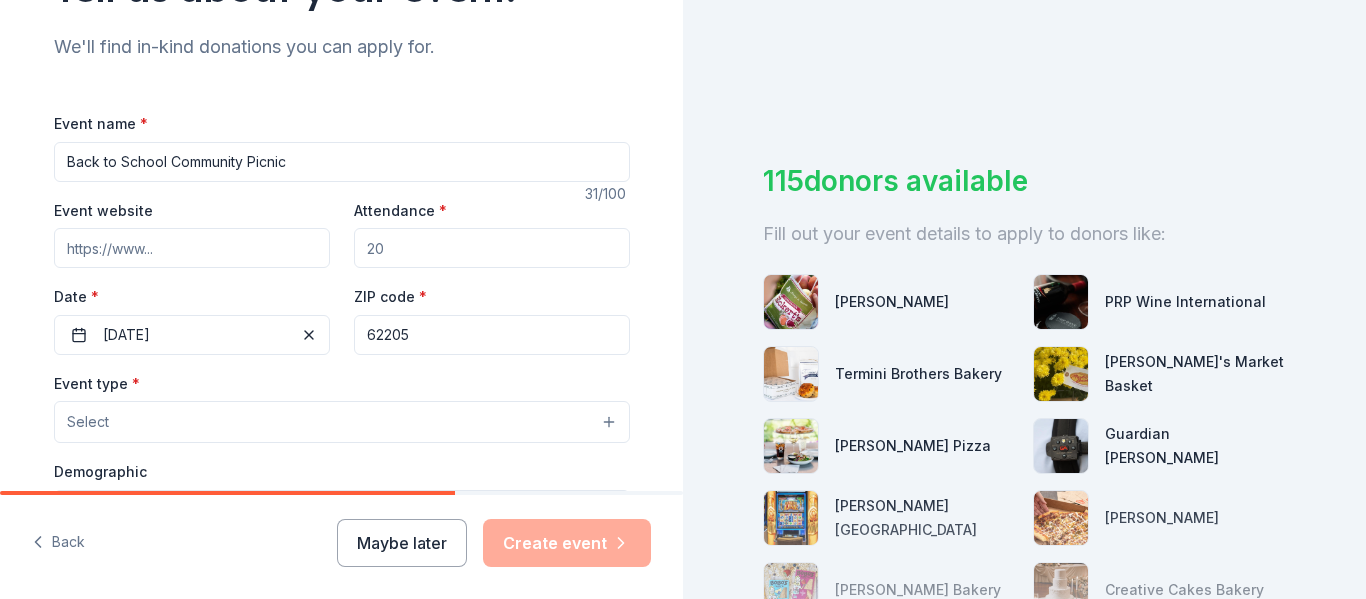 click on "Attendance *" at bounding box center [492, 248] 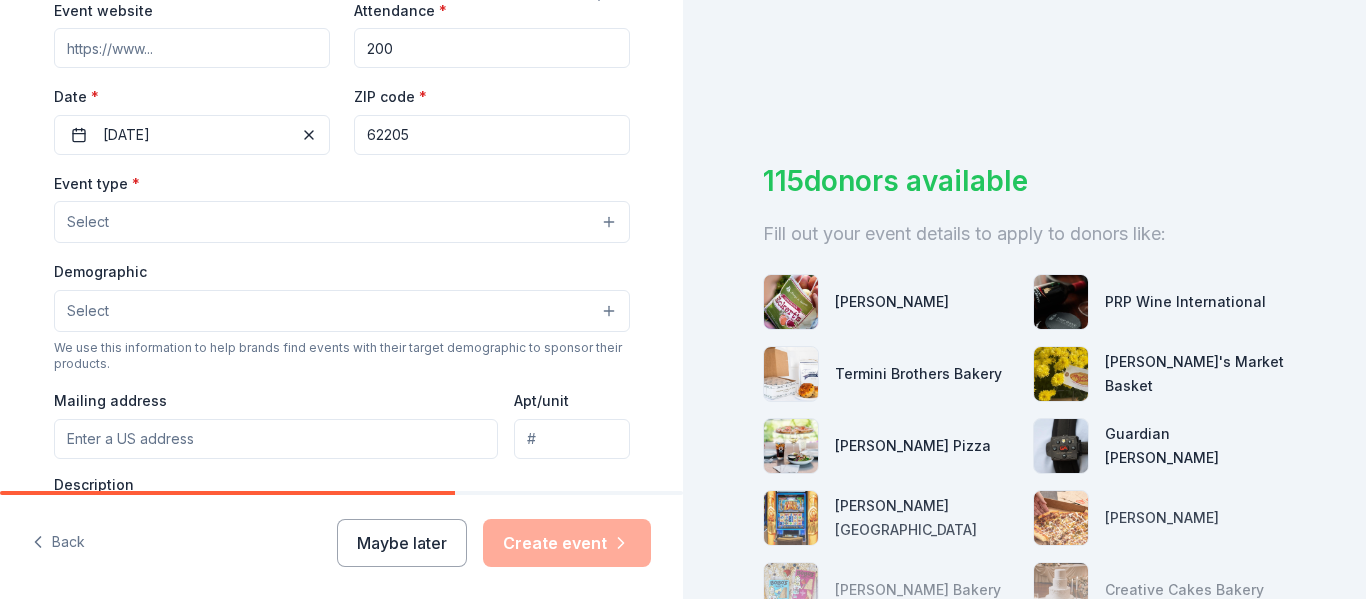 scroll, scrollTop: 440, scrollLeft: 0, axis: vertical 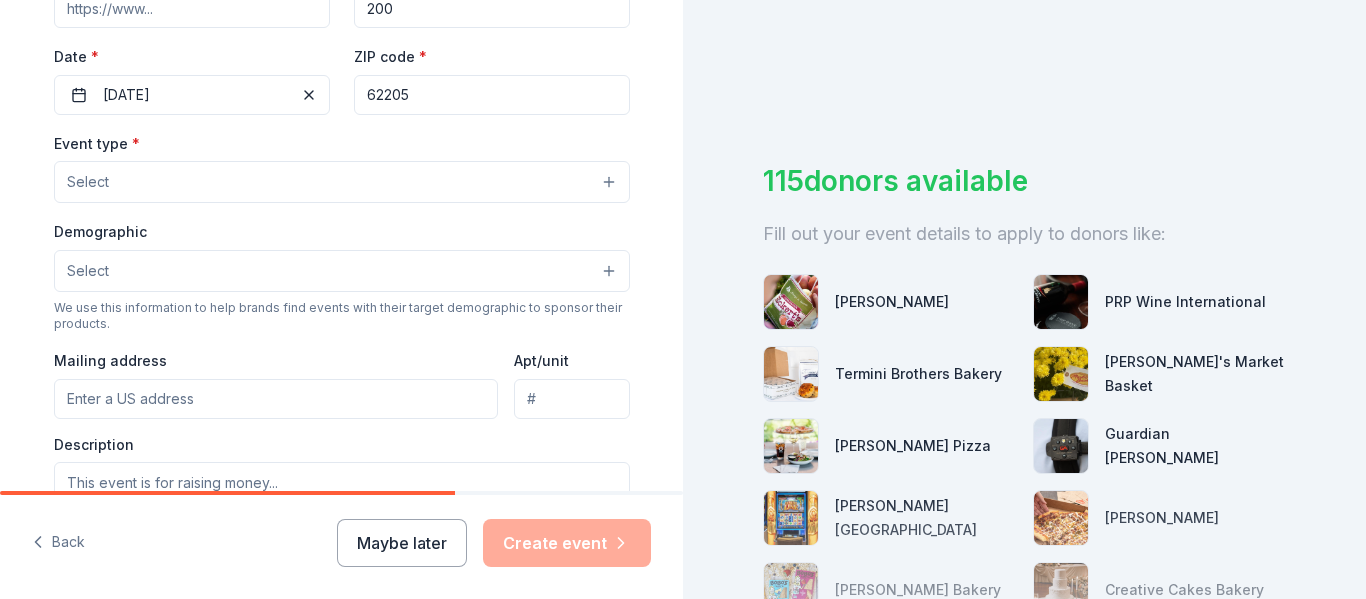 type on "200" 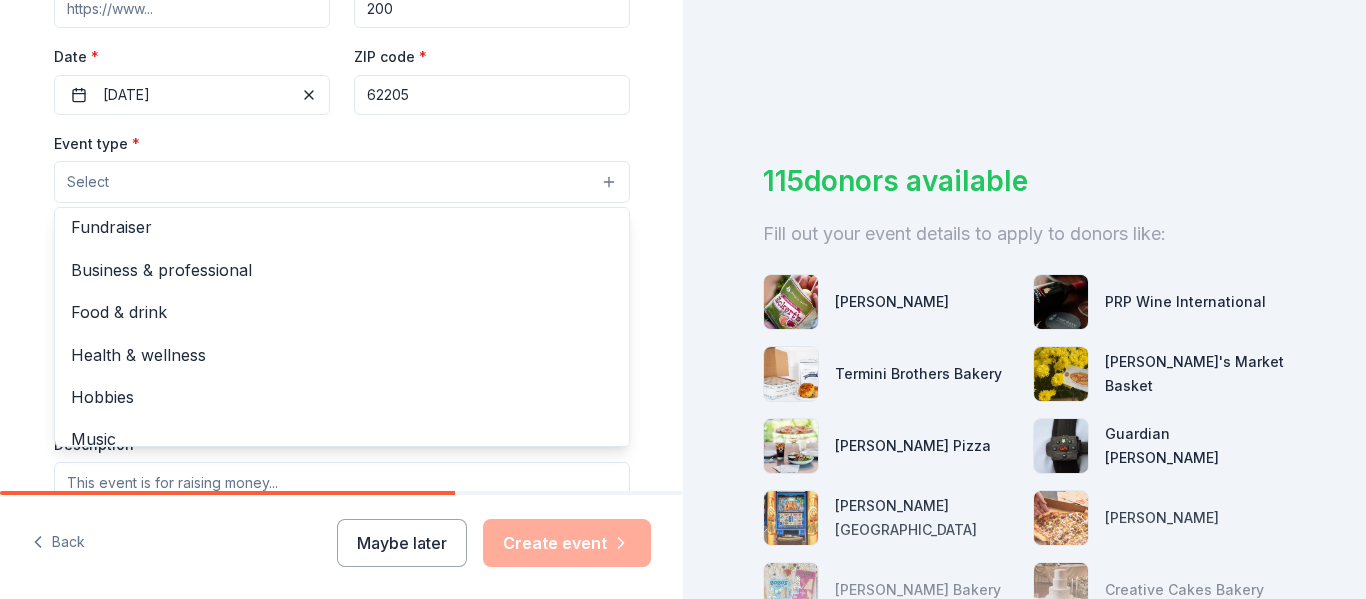 scroll, scrollTop: 0, scrollLeft: 0, axis: both 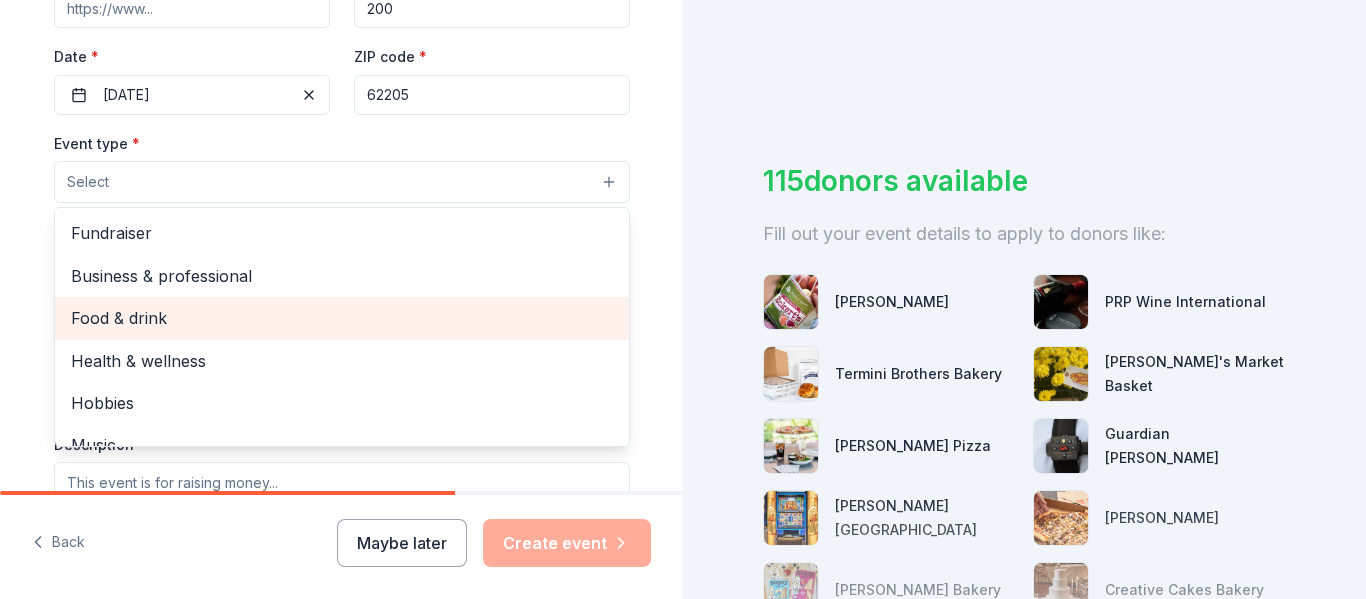 click on "Food & drink" at bounding box center (342, 318) 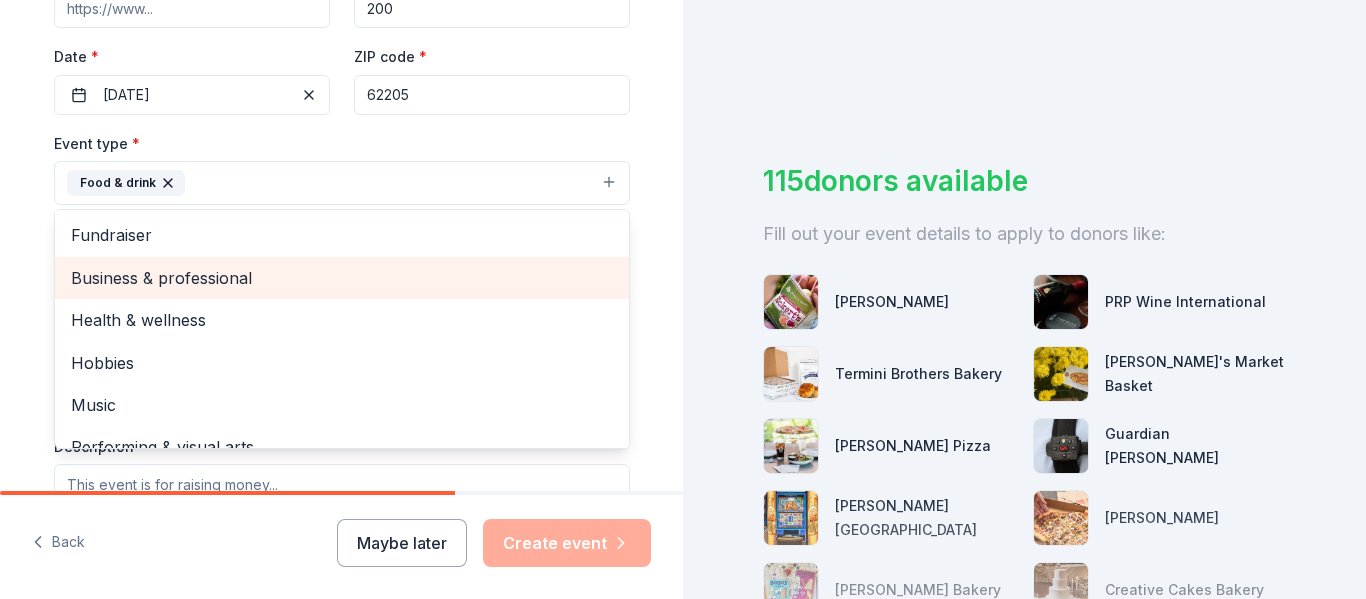 click on "Business & professional" at bounding box center (342, 278) 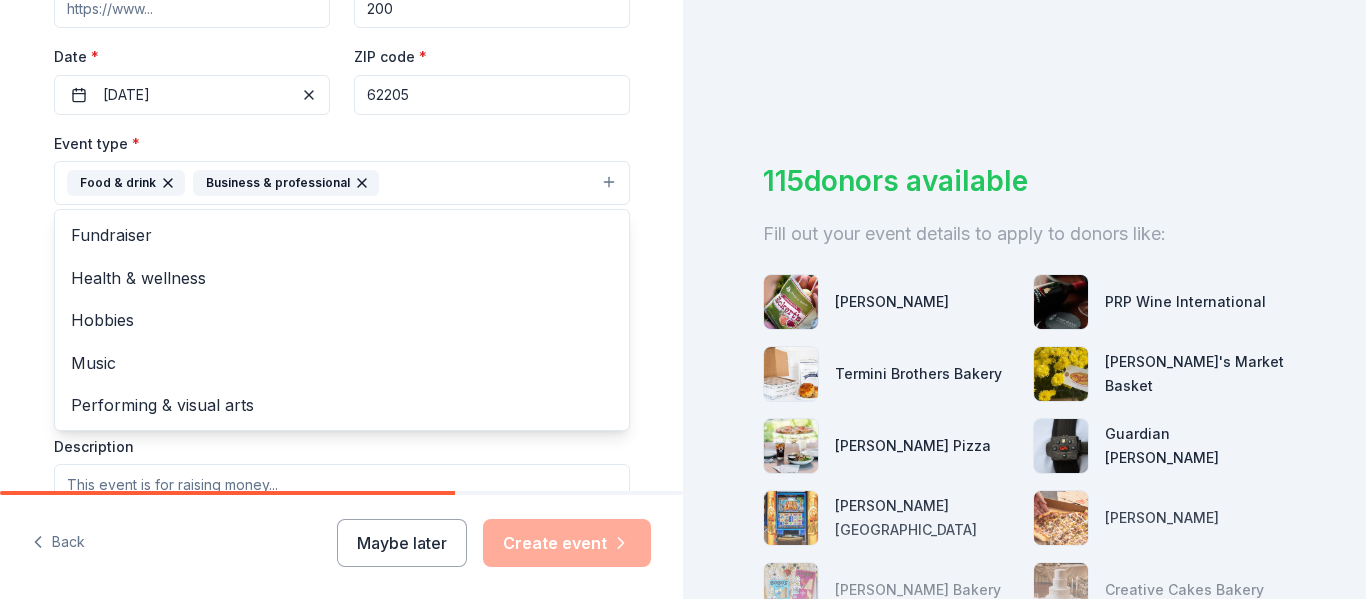 click on "Tell us about your event. We'll find in-kind donations you can apply for. Event name * Back to School Community Picnic 31 /100 Event website Attendance * 200 Date * [DATE] ZIP code * 62205 Event type * Food & drink Business & professional Fundraiser Health & wellness Hobbies Music Performing & visual arts Demographic Select We use this information to help brands find events with their target demographic to sponsor their products. Mailing address Apt/unit Description What are you looking for? * Auction & raffle Meals Snacks Desserts Alcohol Beverages Send me reminders Email me reminders of donor application deadlines Recurring event" at bounding box center [342, 226] 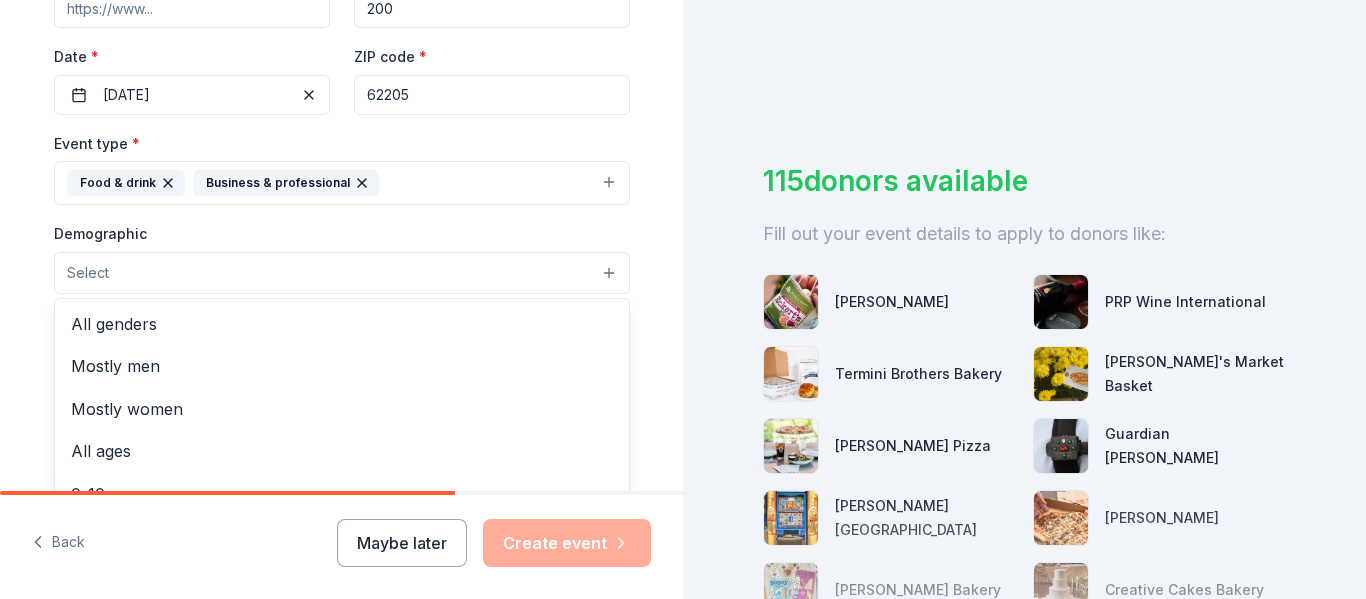 click on "Select" at bounding box center [342, 273] 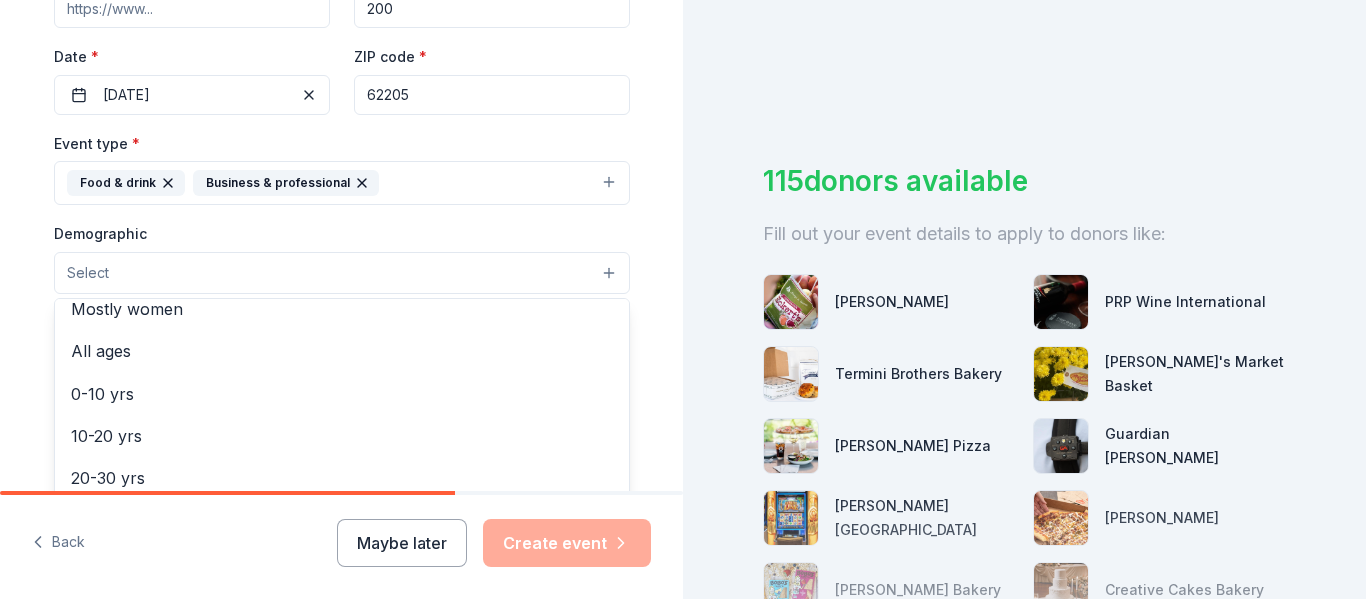 scroll, scrollTop: 97, scrollLeft: 0, axis: vertical 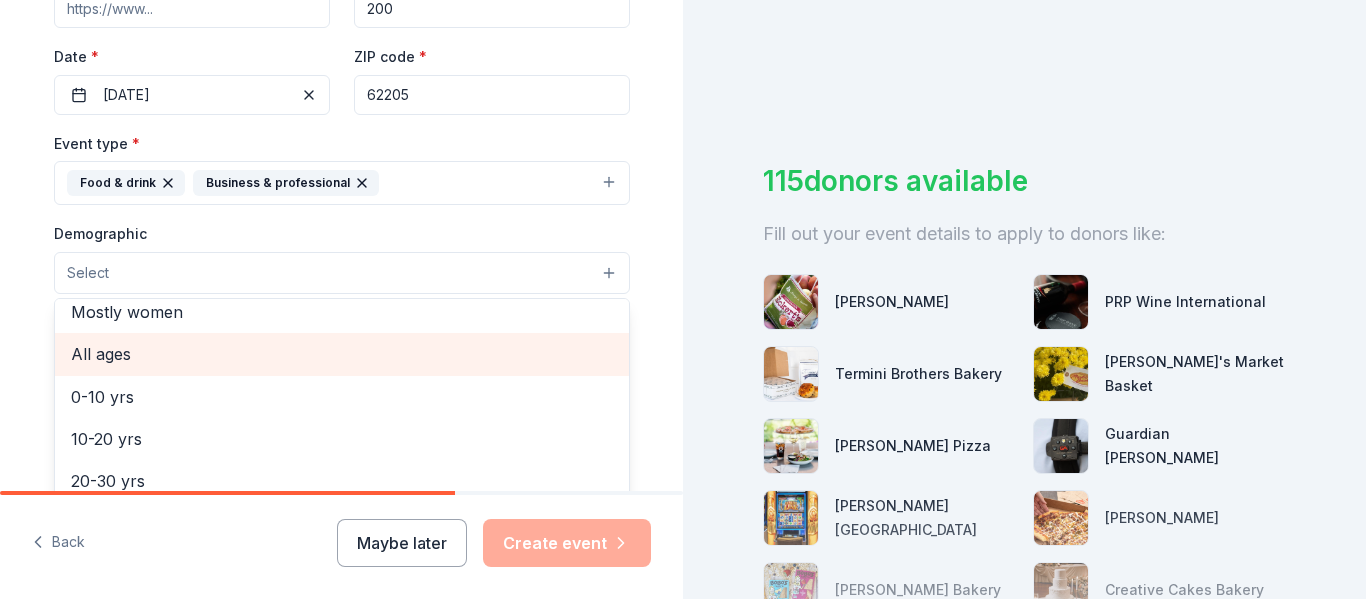 click on "All ages" at bounding box center (342, 354) 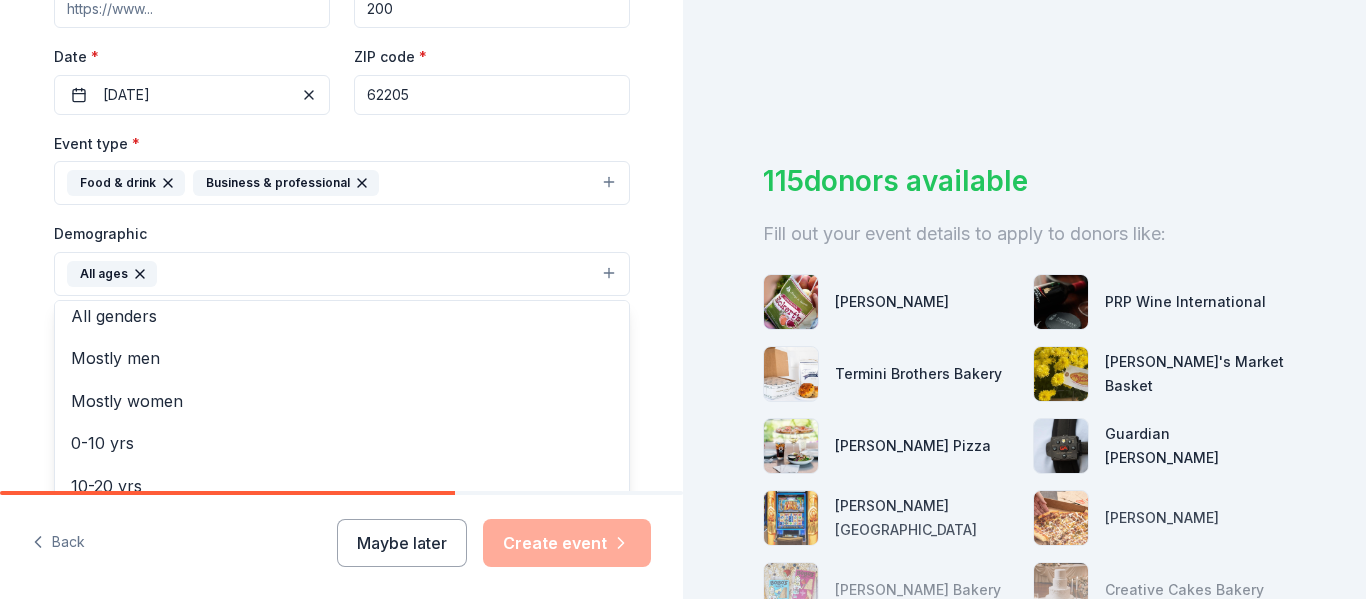 scroll, scrollTop: 0, scrollLeft: 0, axis: both 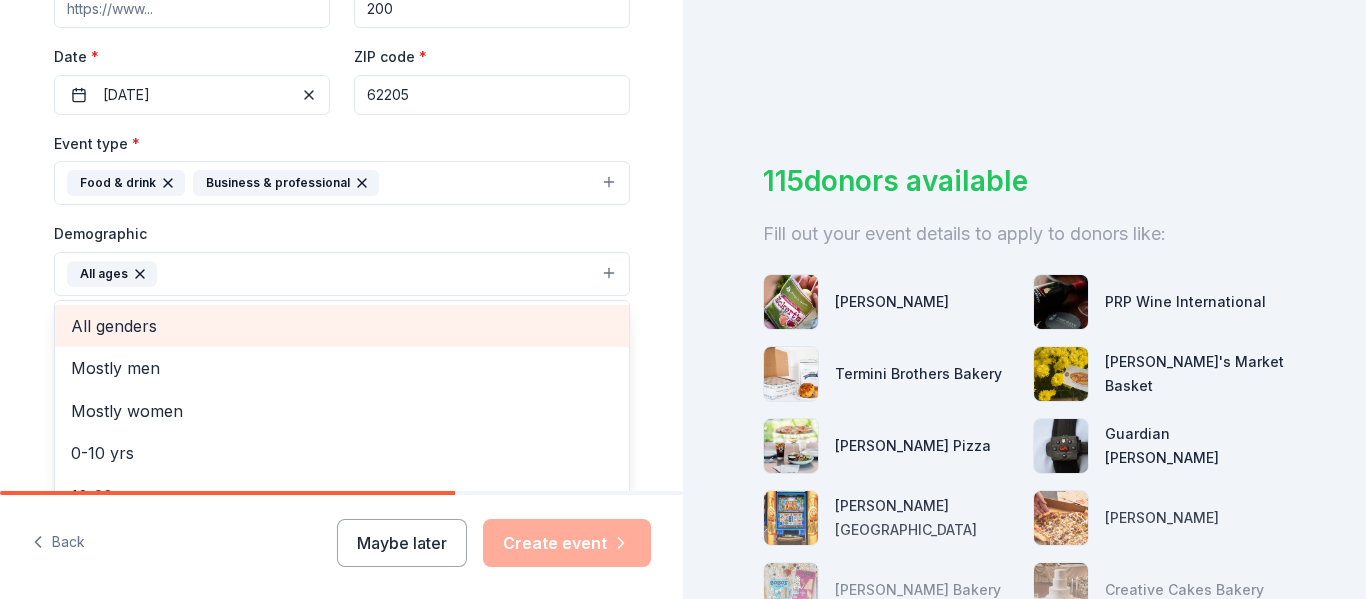 click on "All genders" at bounding box center (342, 326) 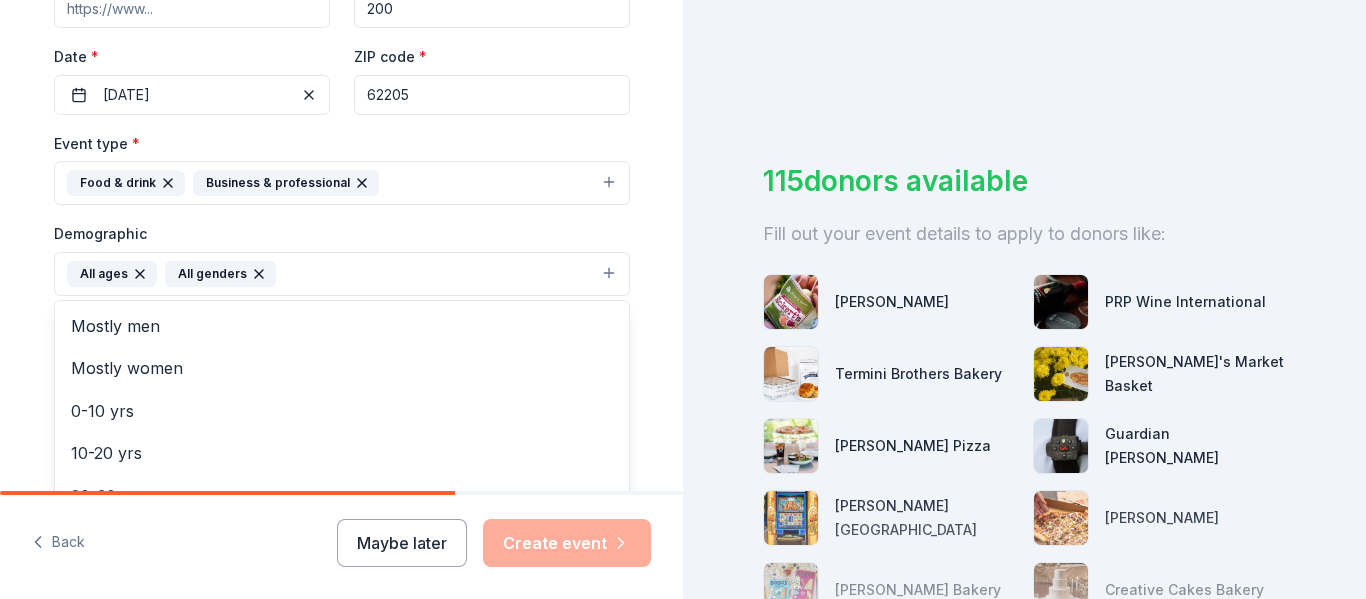 click on "Tell us about your event. We'll find in-kind donations you can apply for. Event name * Back to School Community Picnic 31 /100 Event website Attendance * 200 Date * [DATE] ZIP code * 62205 Event type * Food & drink Business & professional Demographic All ages All genders Mostly men Mostly women 0-10 yrs 10-20 yrs 20-30 yrs 30-40 yrs 40-50 yrs 50-60 yrs 60-70 yrs 70-80 yrs 80+ yrs We use this information to help brands find events with their target demographic to sponsor their products. Mailing address Apt/unit Description What are you looking for? * Auction & raffle Meals Snacks Desserts Alcohol Beverages Send me reminders Email me reminders of donor application deadlines Recurring event" at bounding box center [342, 227] 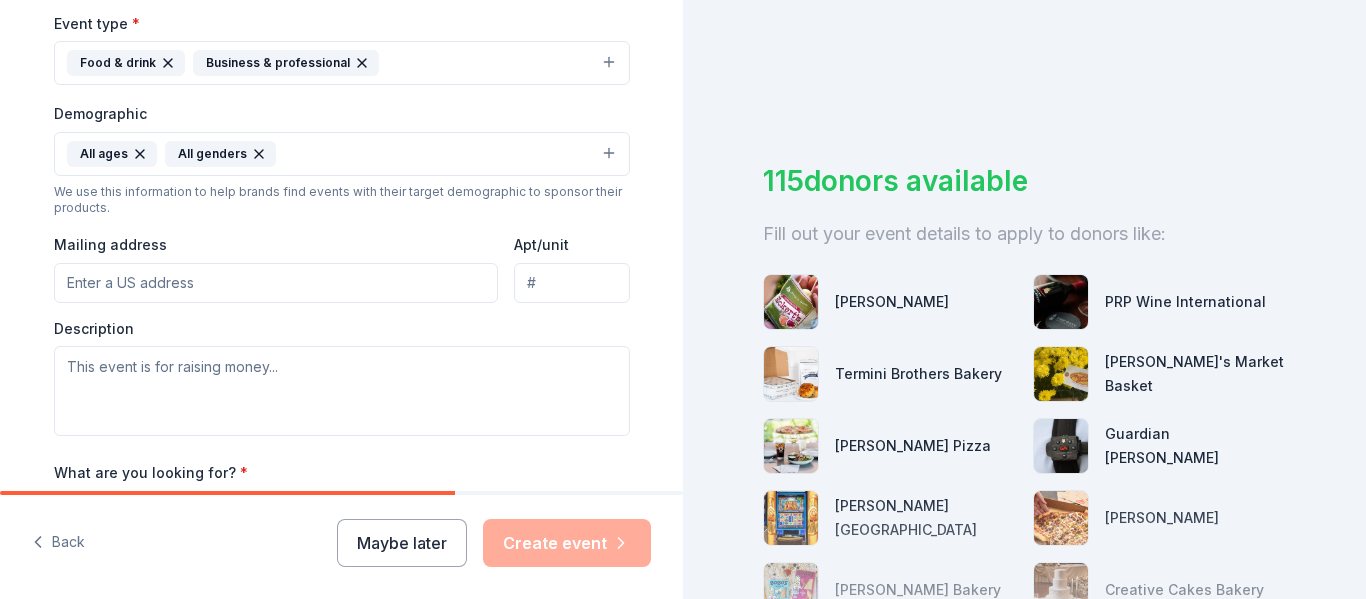 scroll, scrollTop: 610, scrollLeft: 0, axis: vertical 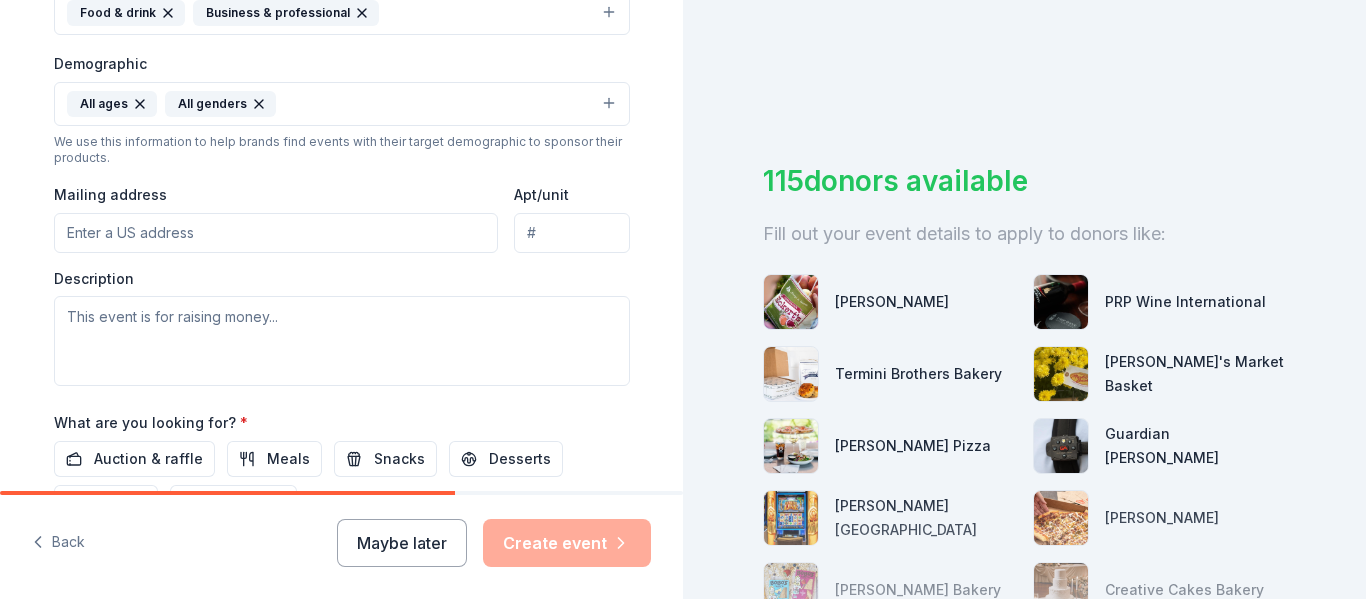 click on "Mailing address" at bounding box center (276, 233) 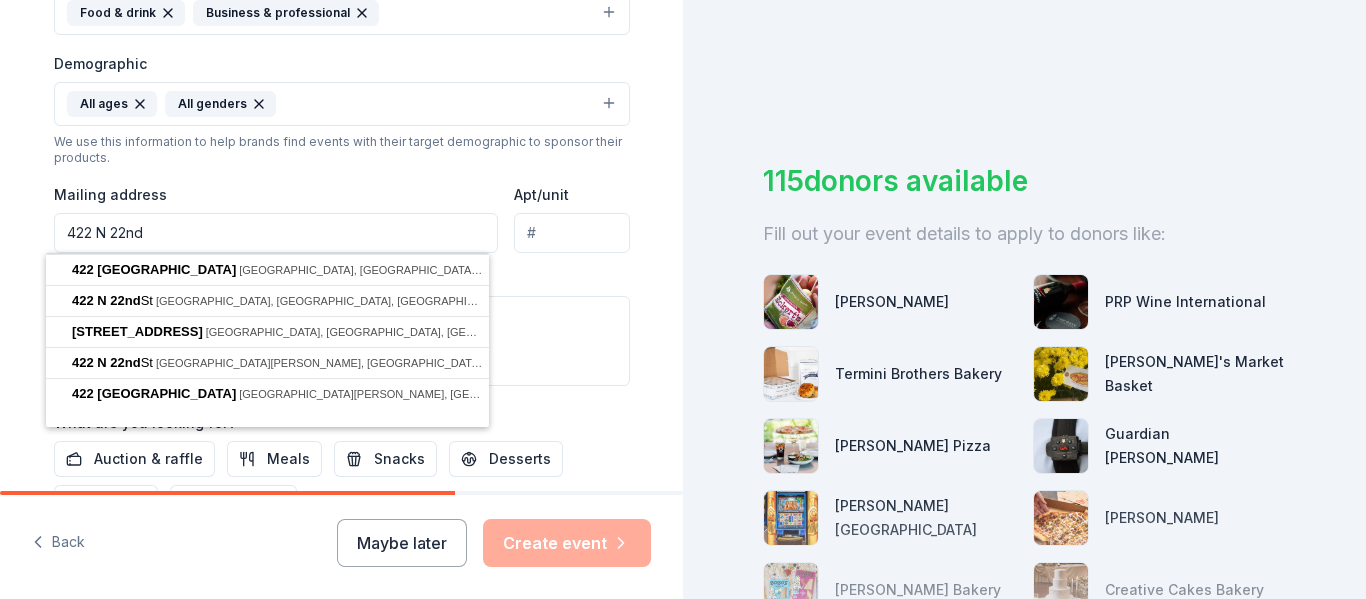 click on "422 N 22nd" at bounding box center (276, 233) 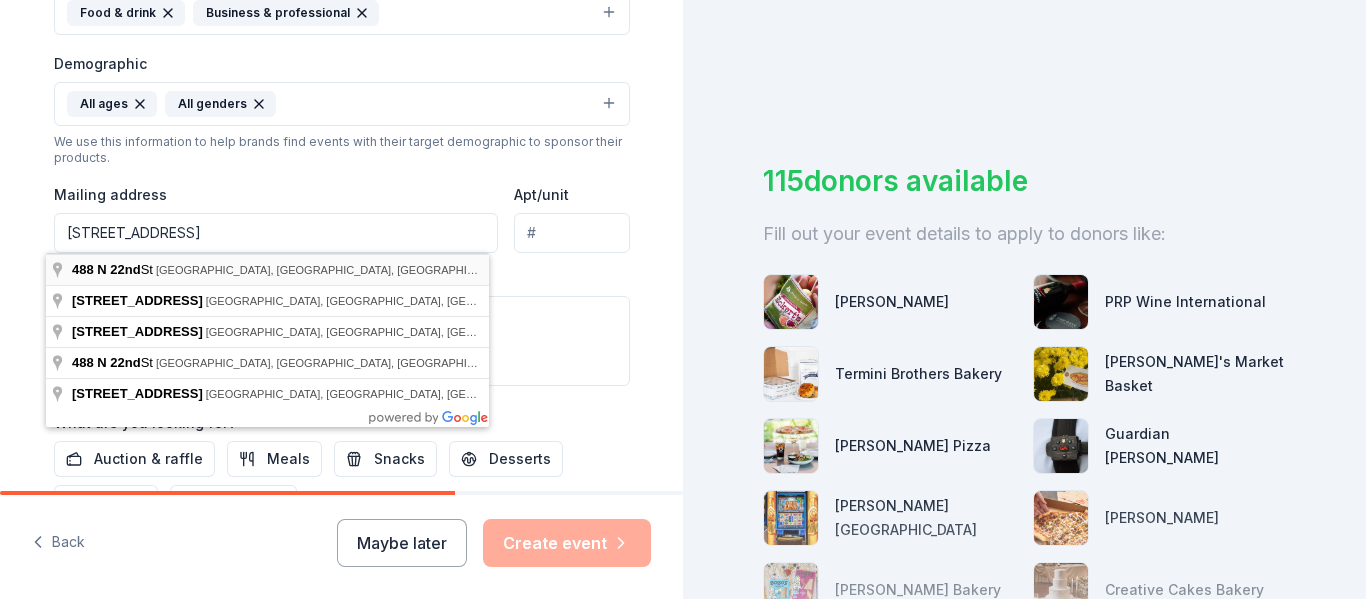 type on "[STREET_ADDRESS]" 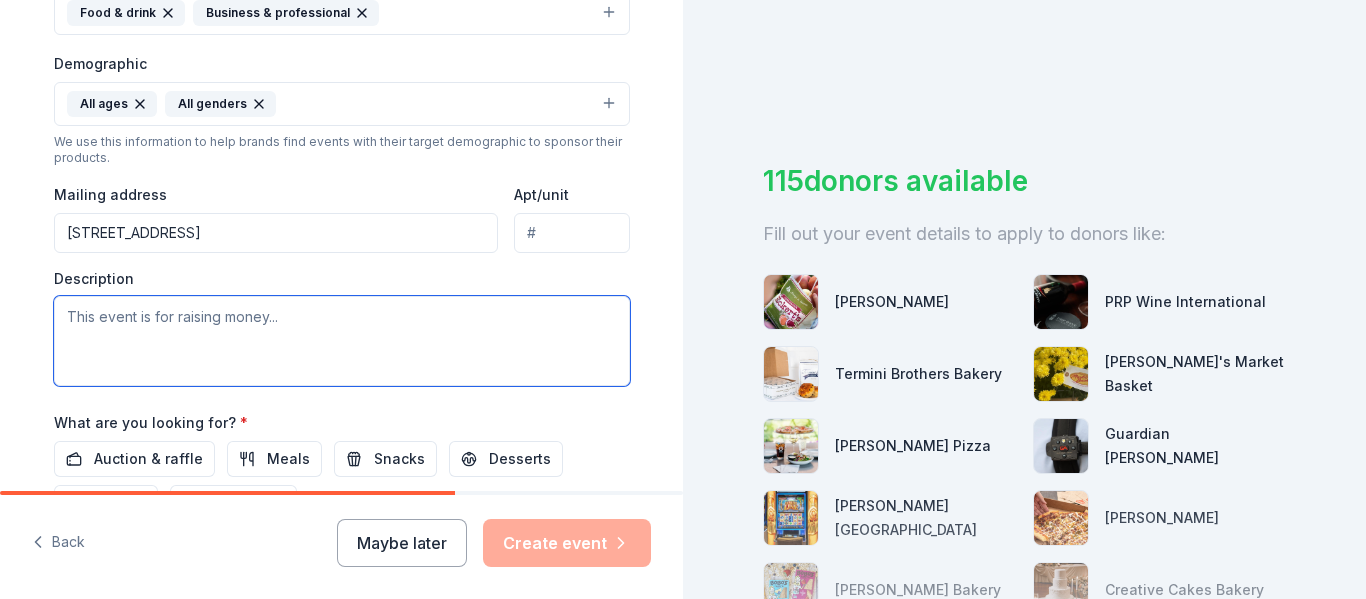 click at bounding box center [342, 341] 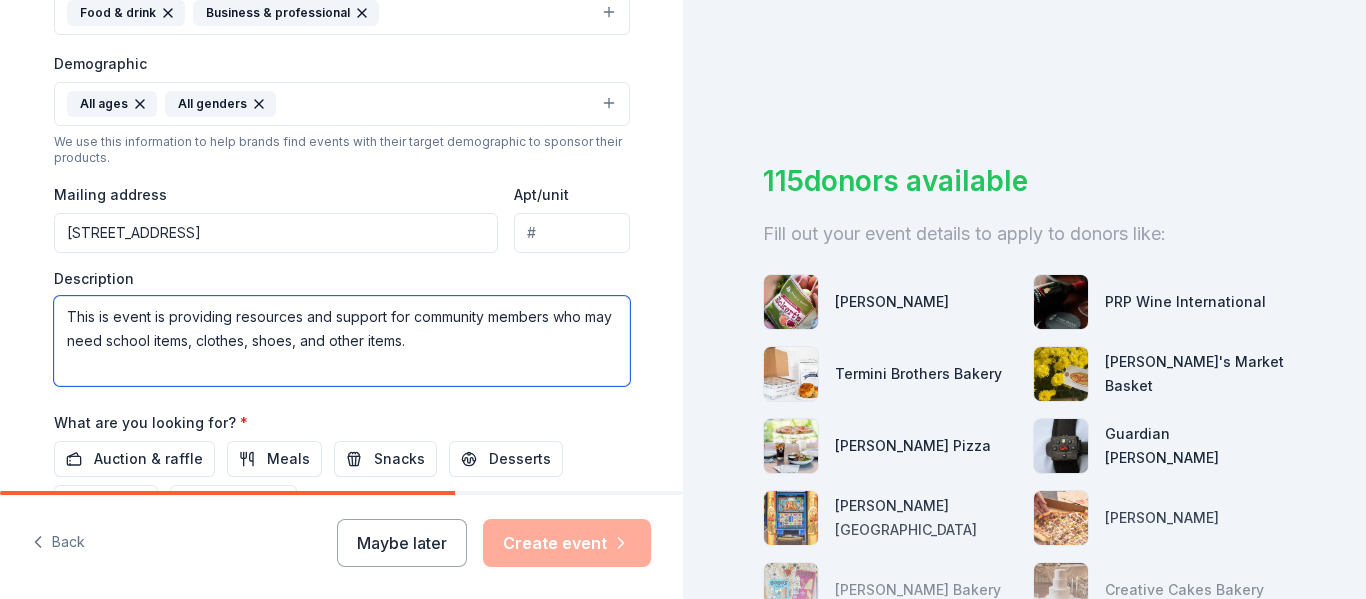 type on "This is event is providing resources and support for community members who may need school items, clothes, shoes, and other items." 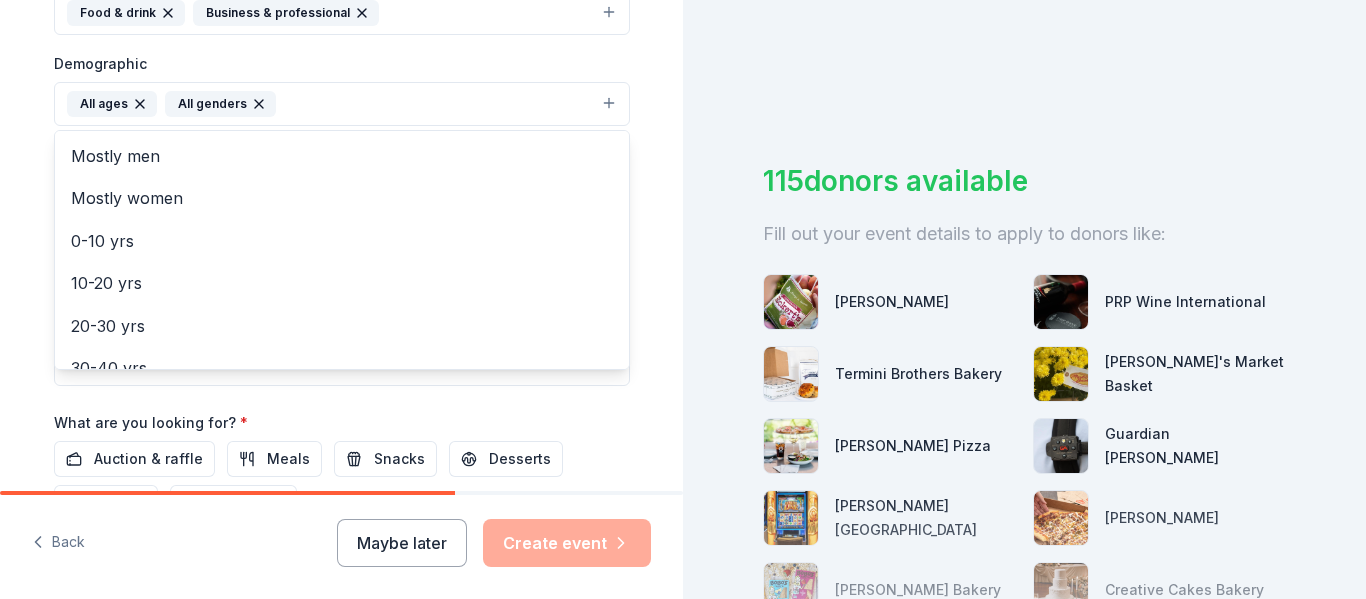 click on "All ages All genders" at bounding box center [342, 104] 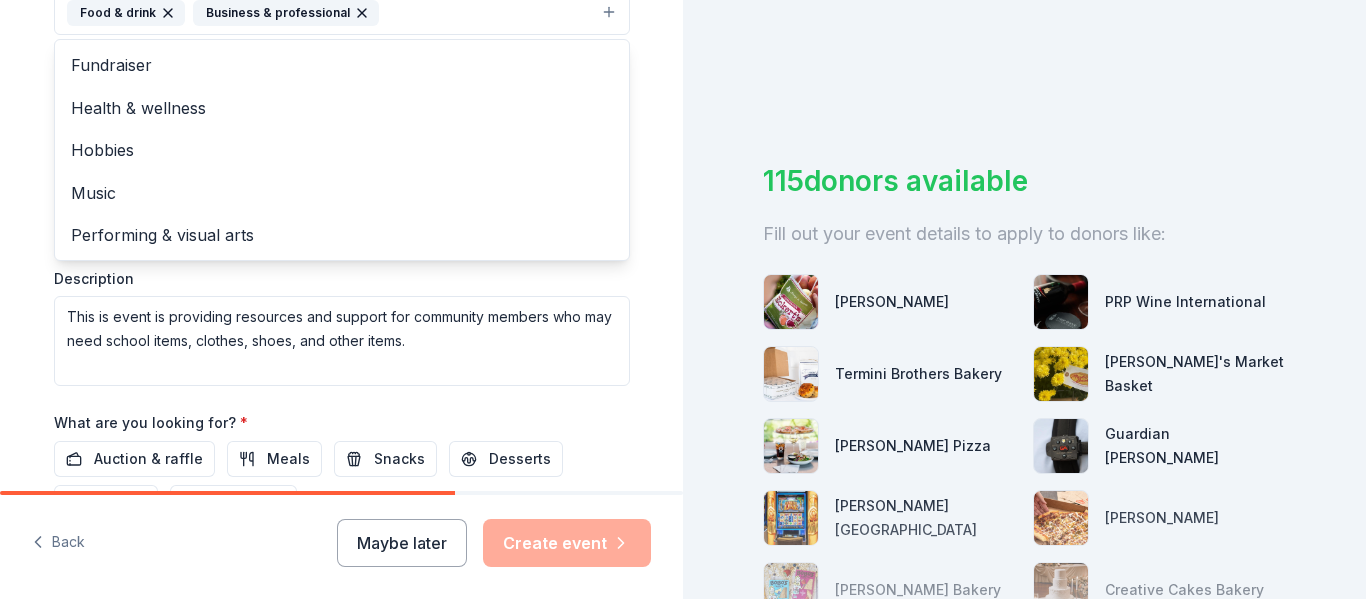 click on "Food & drink Business & professional" at bounding box center [342, 13] 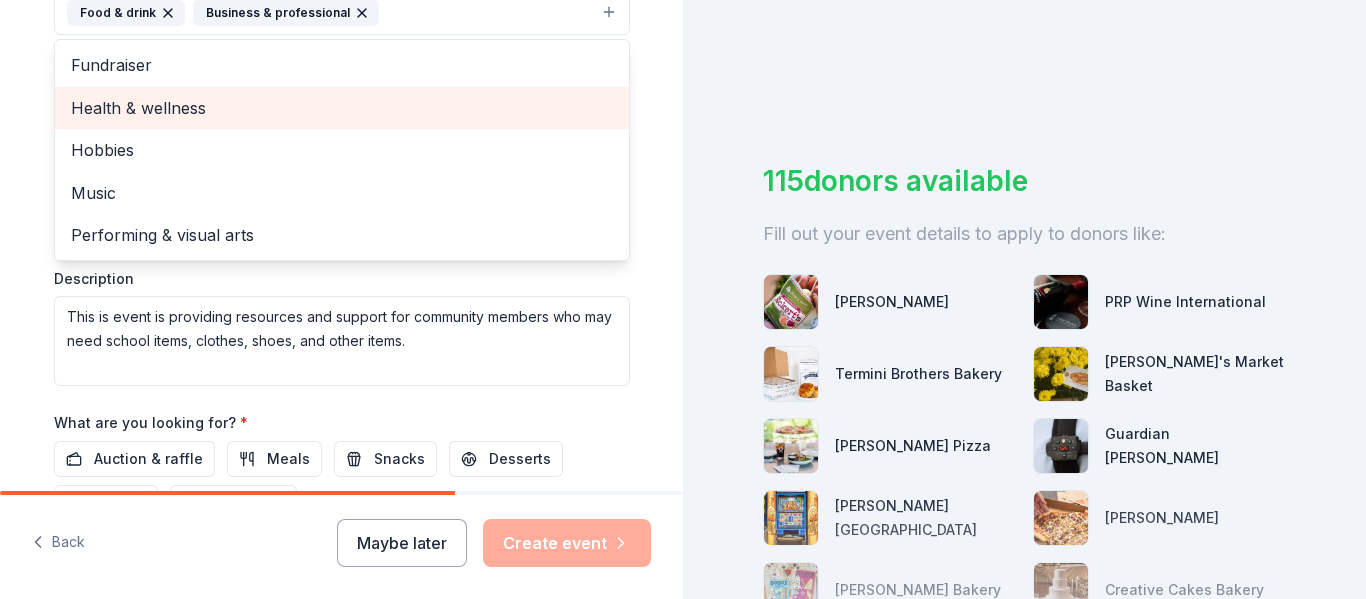 click on "Health & wellness" at bounding box center (342, 108) 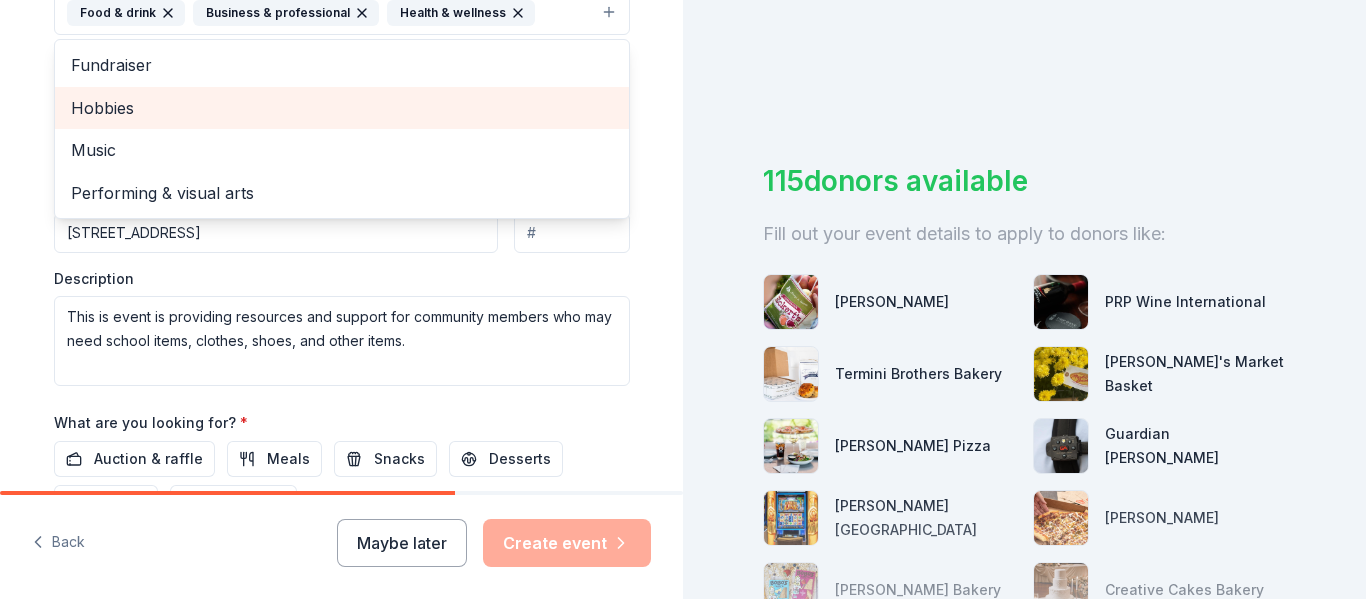 click on "Hobbies" at bounding box center (342, 108) 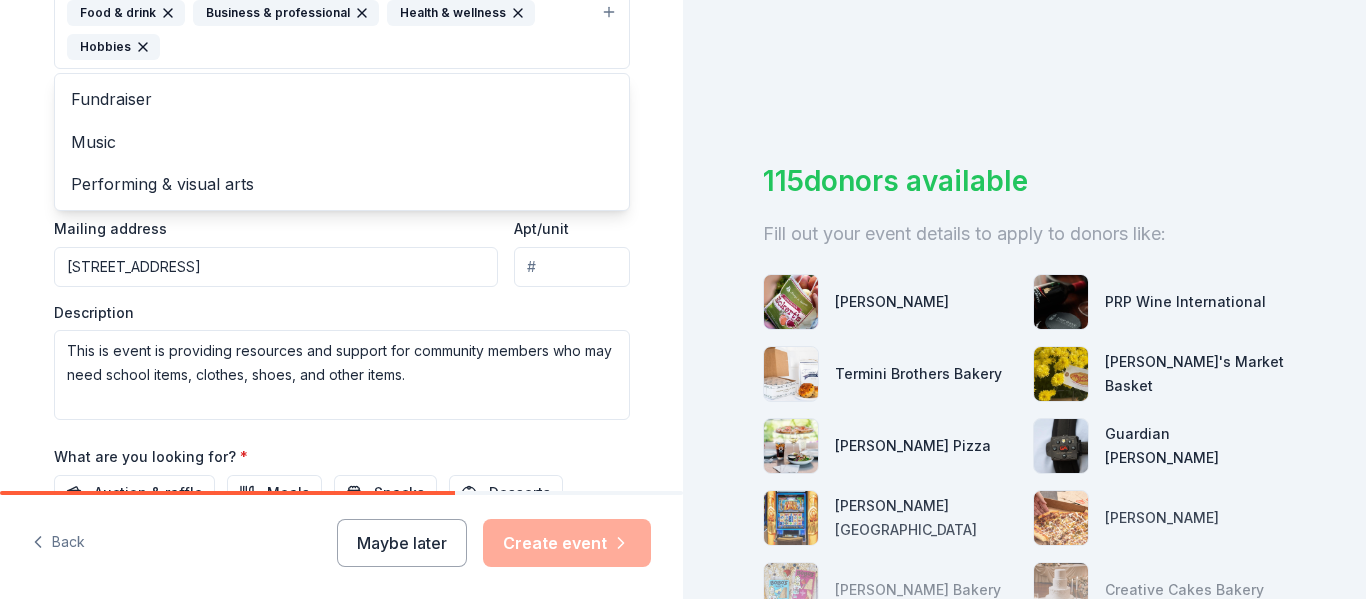 click on "Tell us about your event. We'll find in-kind donations you can apply for. Event name * Back to School Community Picnic 31 /100 Event website Attendance * 200 Date * [DATE] ZIP code * 62205 Event type * Food & drink Business & professional Health & wellness Hobbies Fundraiser Music Performing & visual arts Demographic All ages All genders We use this information to help brands find events with their target demographic to sponsor their products. Mailing address [STREET_ADDRESS] Apt/unit Description This is event is providing resources and support for community members who may need school items, clothes, shoes, and other items. What are you looking for? * Auction & raffle Meals Snacks Desserts Alcohol Beverages Send me reminders Email me reminders of donor application deadlines Recurring event" at bounding box center [342, 74] 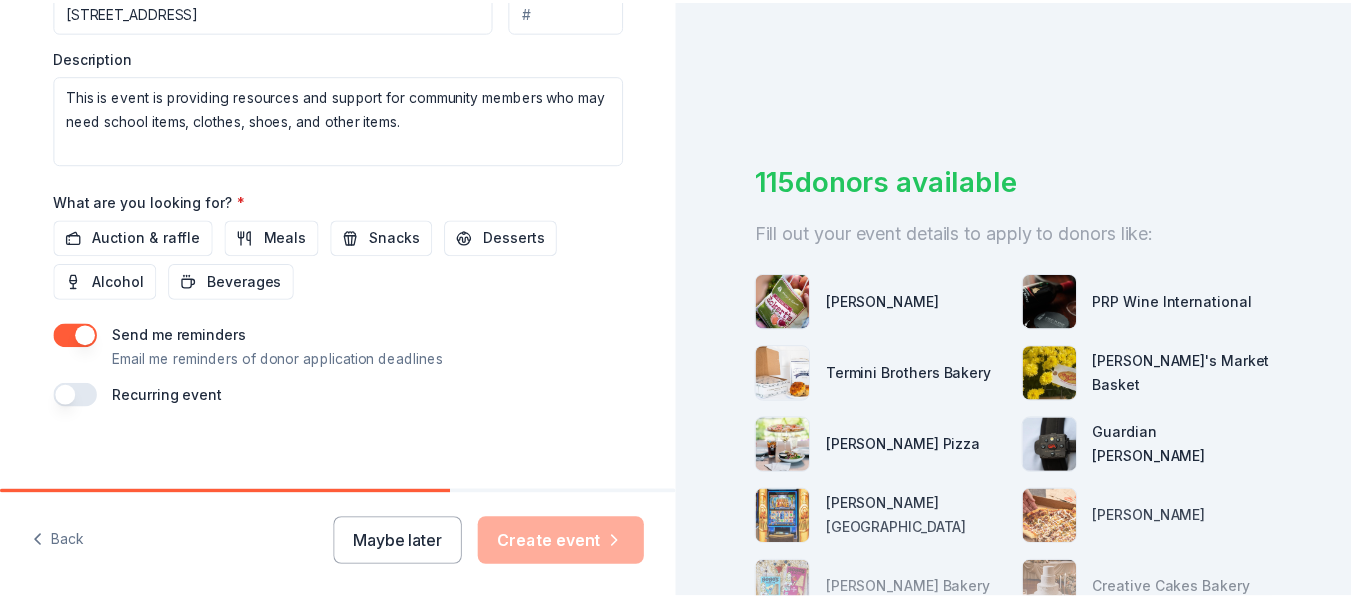scroll, scrollTop: 878, scrollLeft: 0, axis: vertical 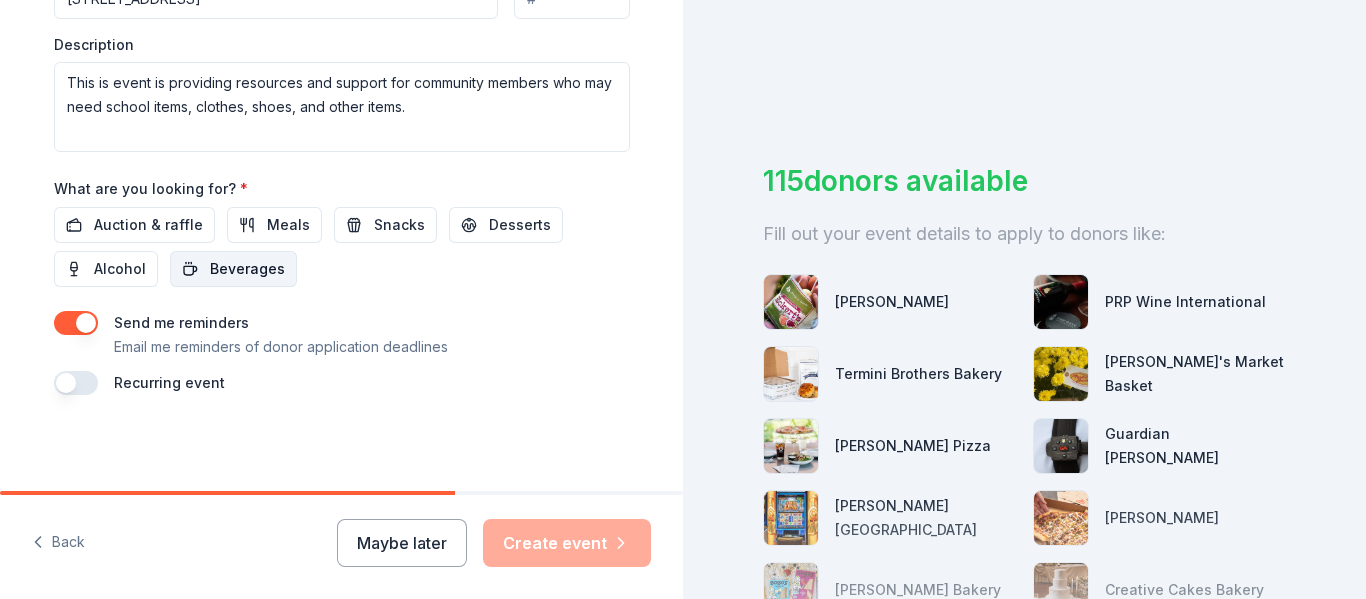 click on "Beverages" at bounding box center [247, 269] 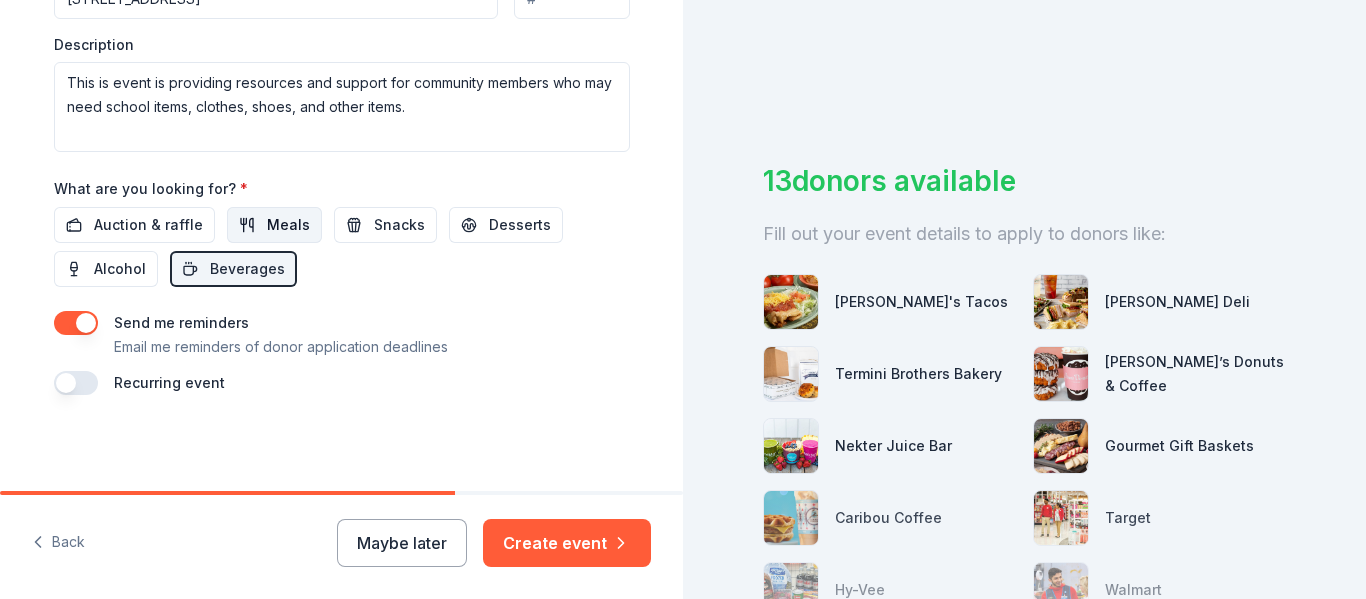 click on "Meals" at bounding box center (288, 225) 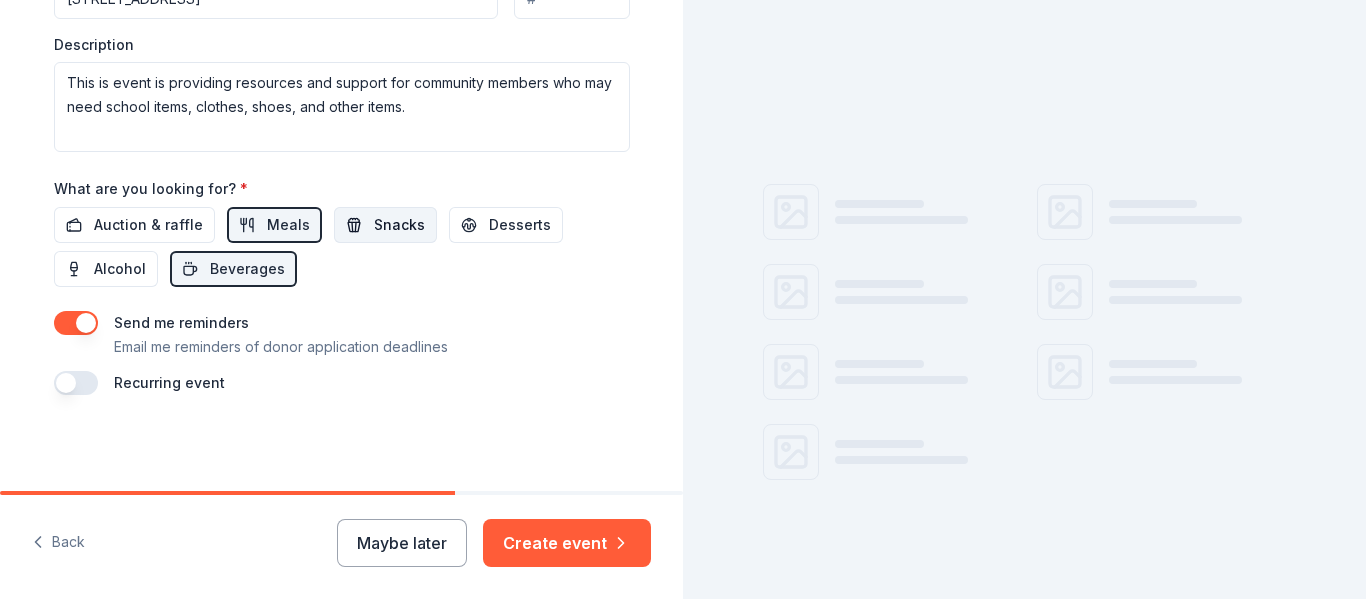 click on "Snacks" at bounding box center (399, 225) 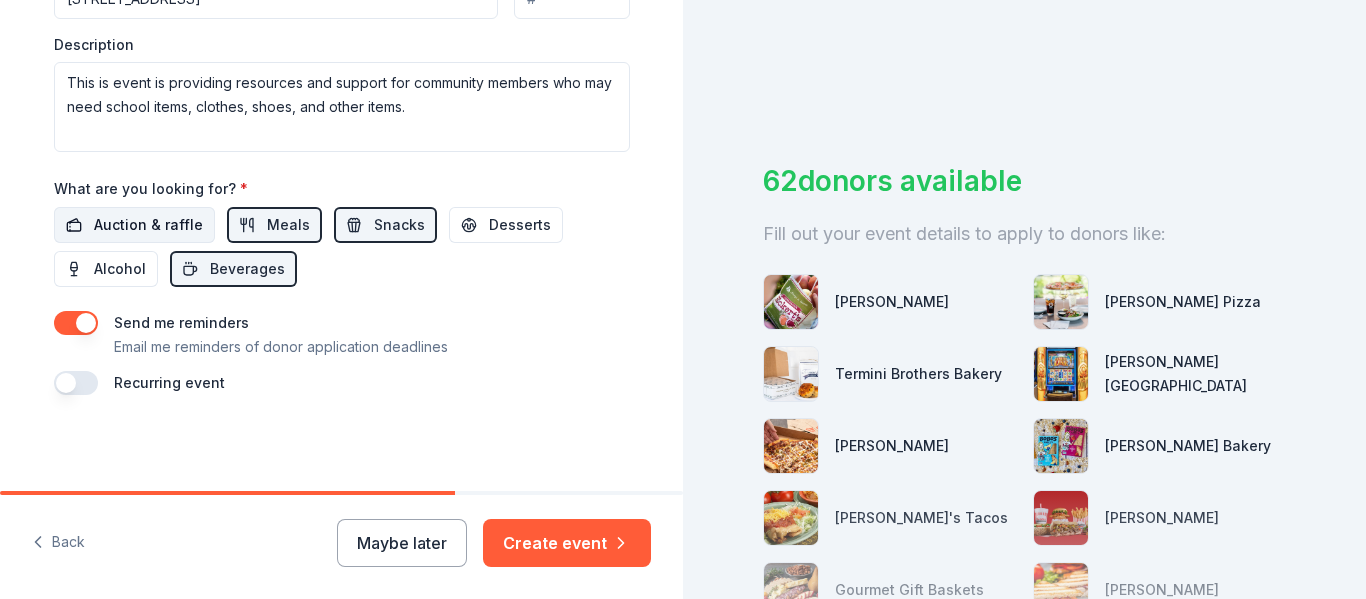 click on "Auction & raffle" at bounding box center [148, 225] 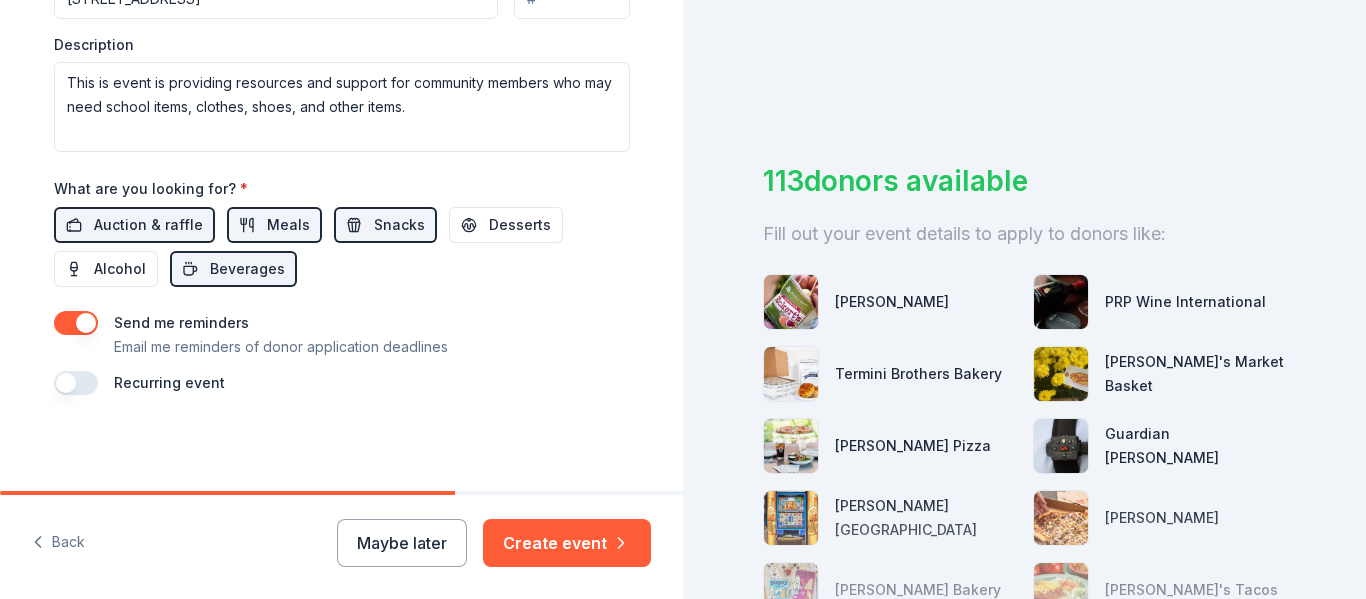 click at bounding box center (76, 383) 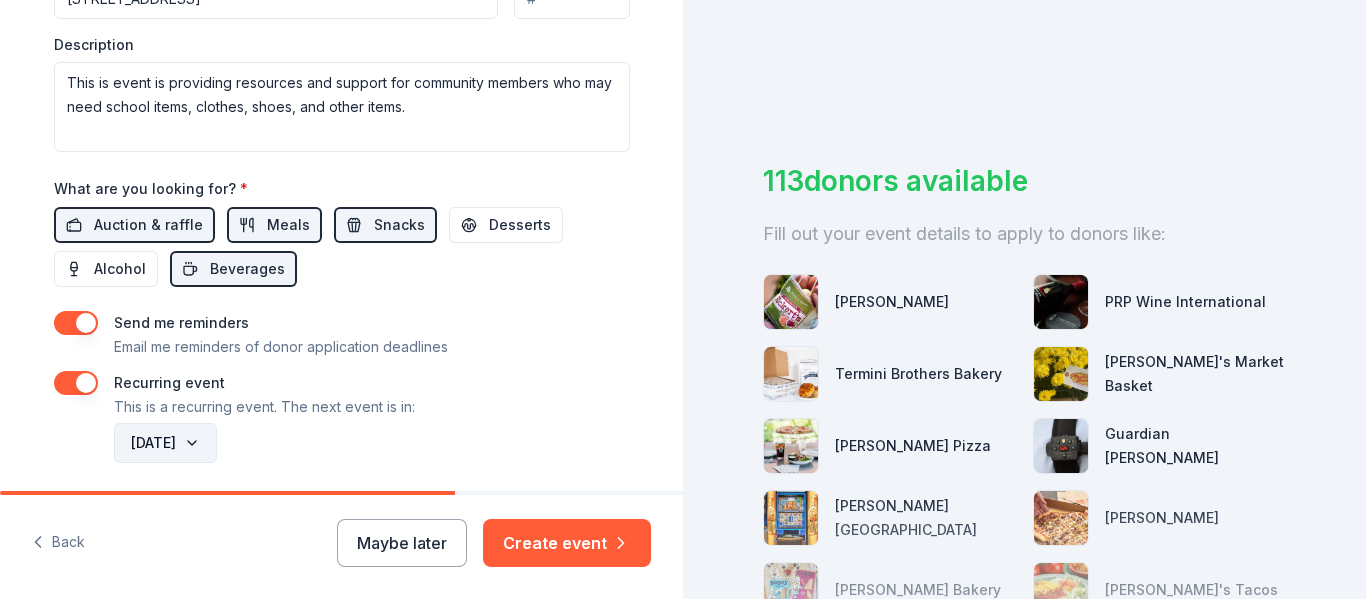 click on "[DATE]" at bounding box center [165, 443] 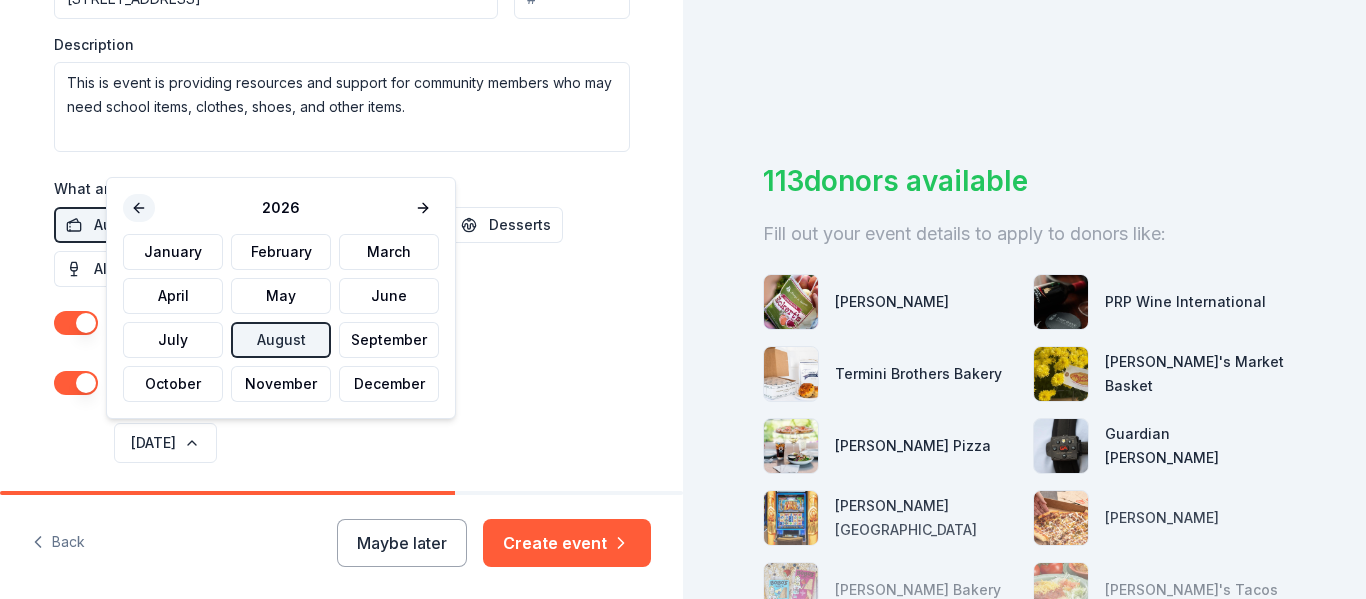 click at bounding box center [139, 208] 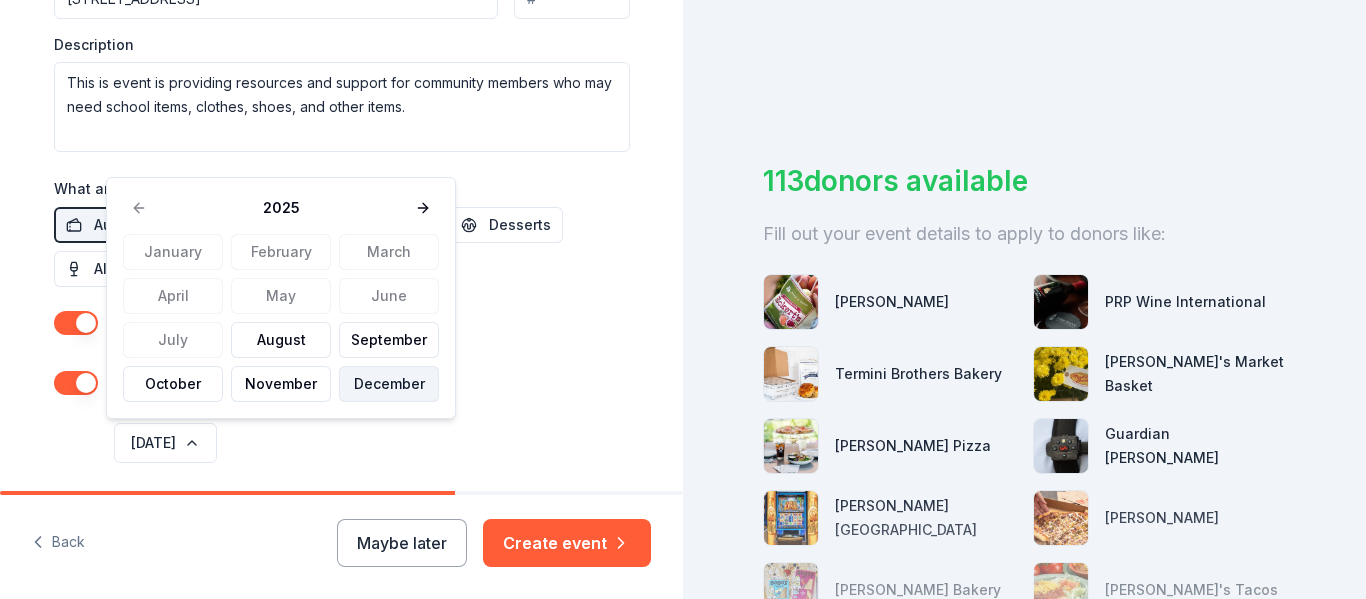 click on "December" at bounding box center (389, 384) 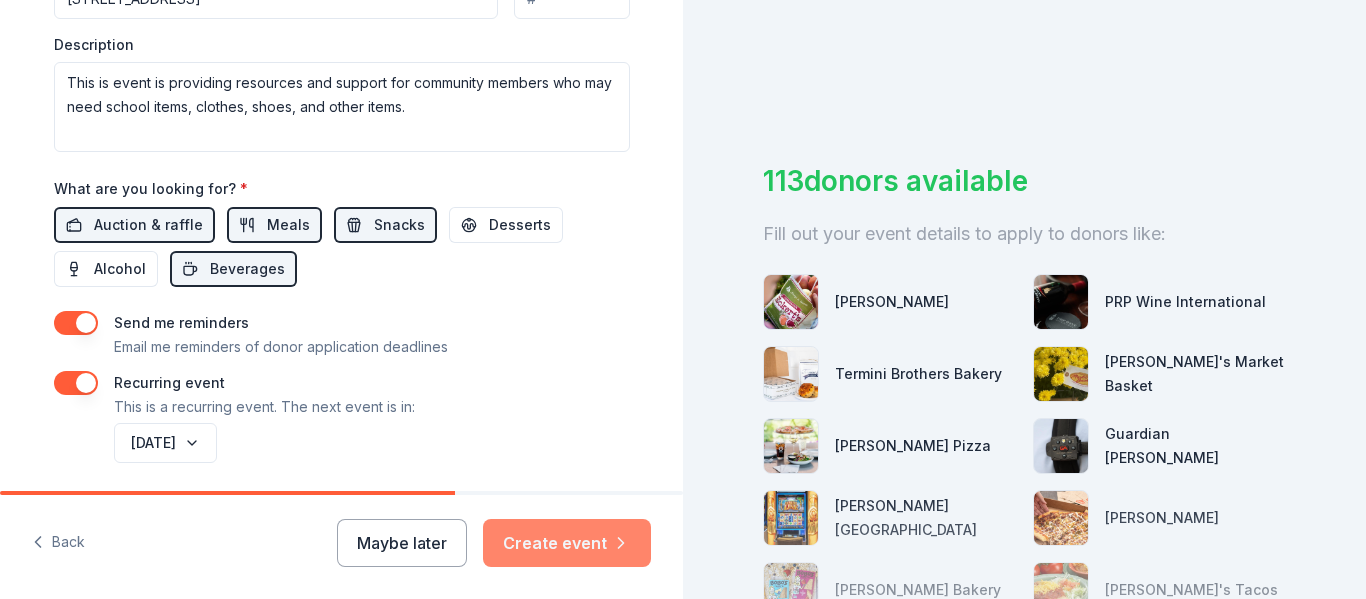 click on "Create event" at bounding box center [567, 543] 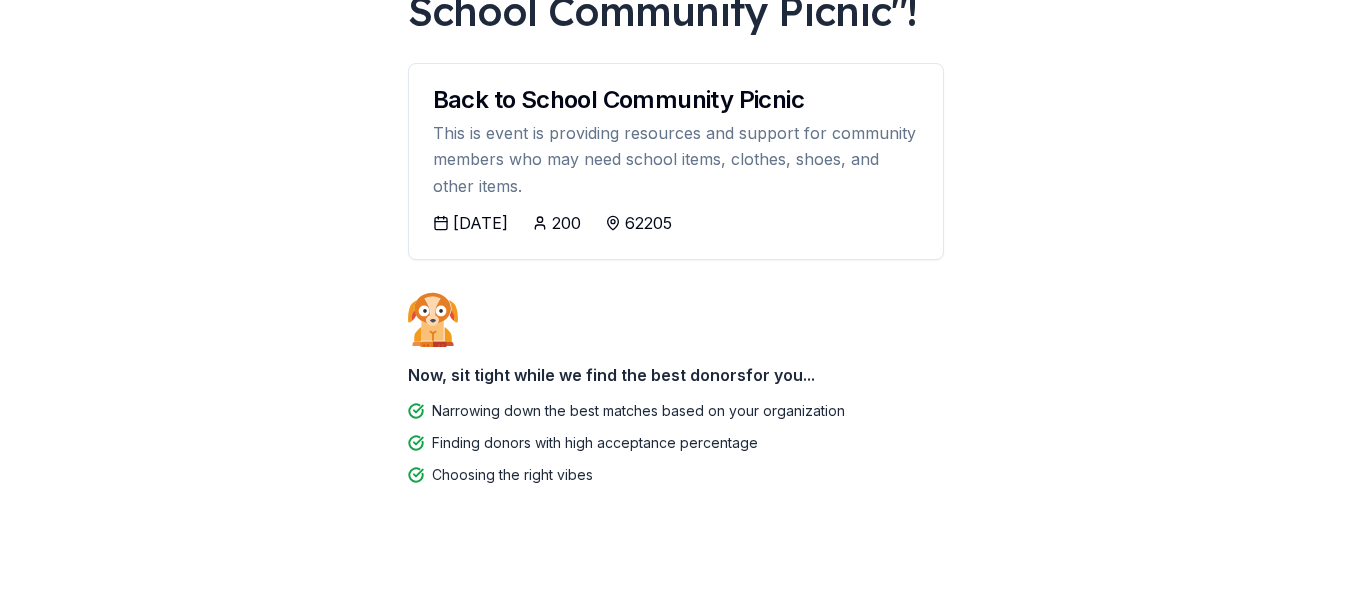 scroll, scrollTop: 220, scrollLeft: 0, axis: vertical 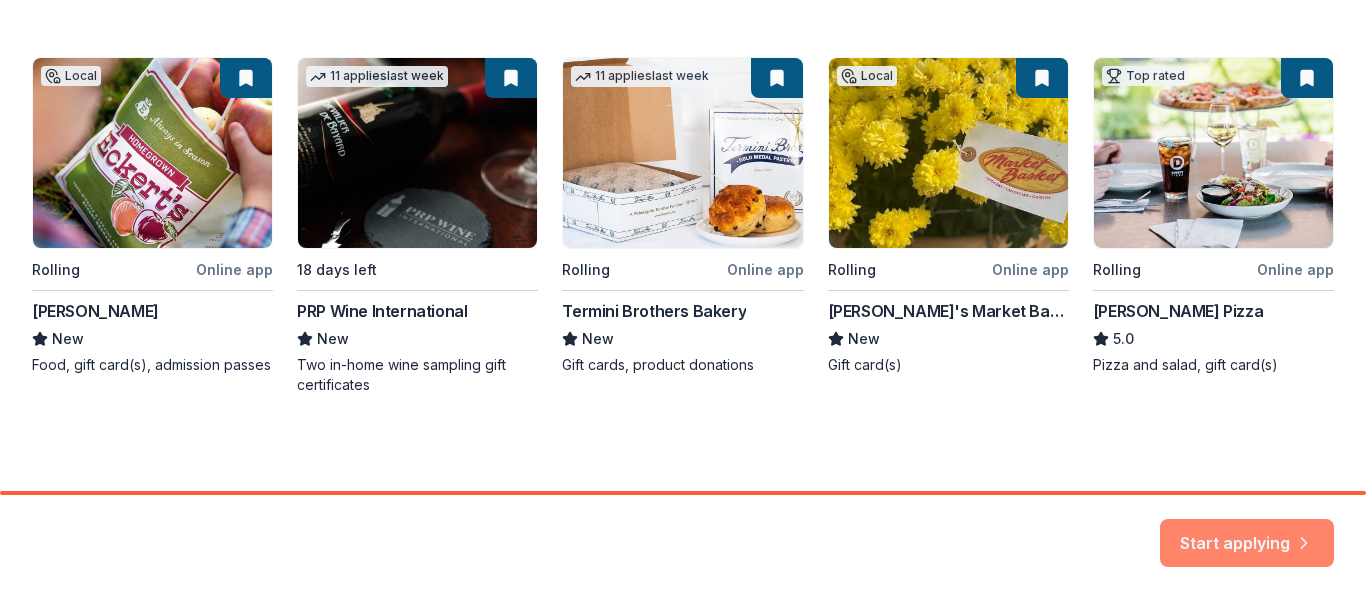 click on "Start applying" at bounding box center (1247, 531) 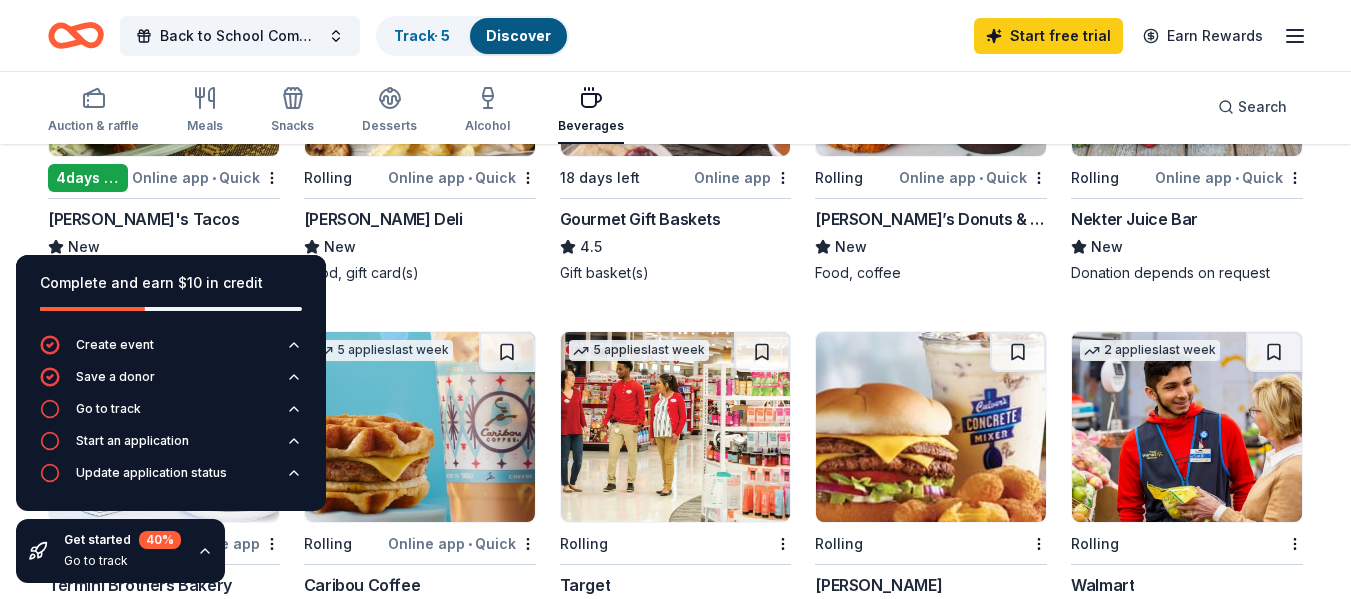 scroll, scrollTop: 436, scrollLeft: 0, axis: vertical 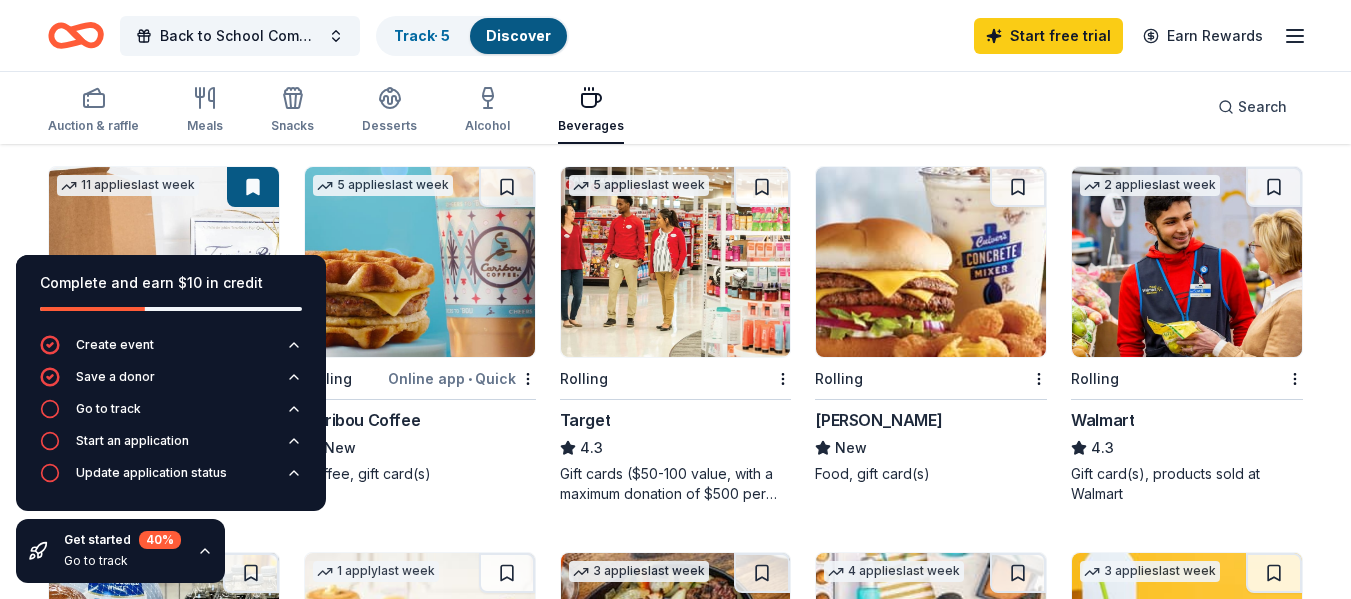 click at bounding box center (1187, 262) 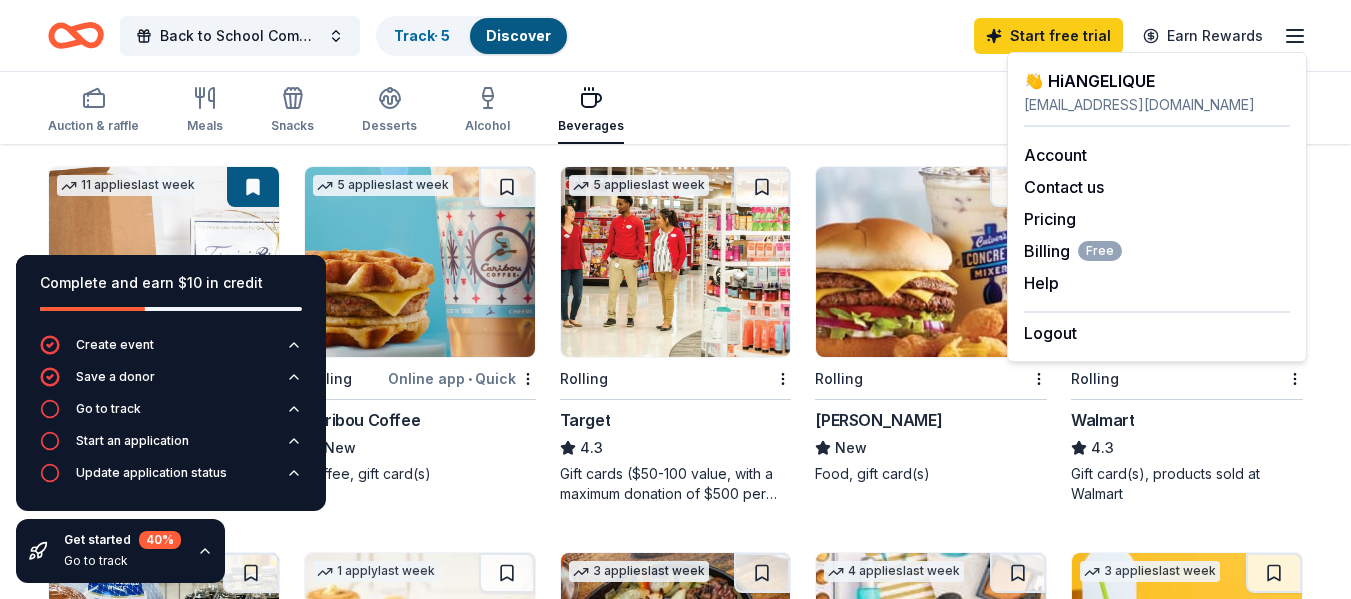 click on "Auction & raffle Meals Snacks Desserts Alcohol Beverages Search" at bounding box center [675, 107] 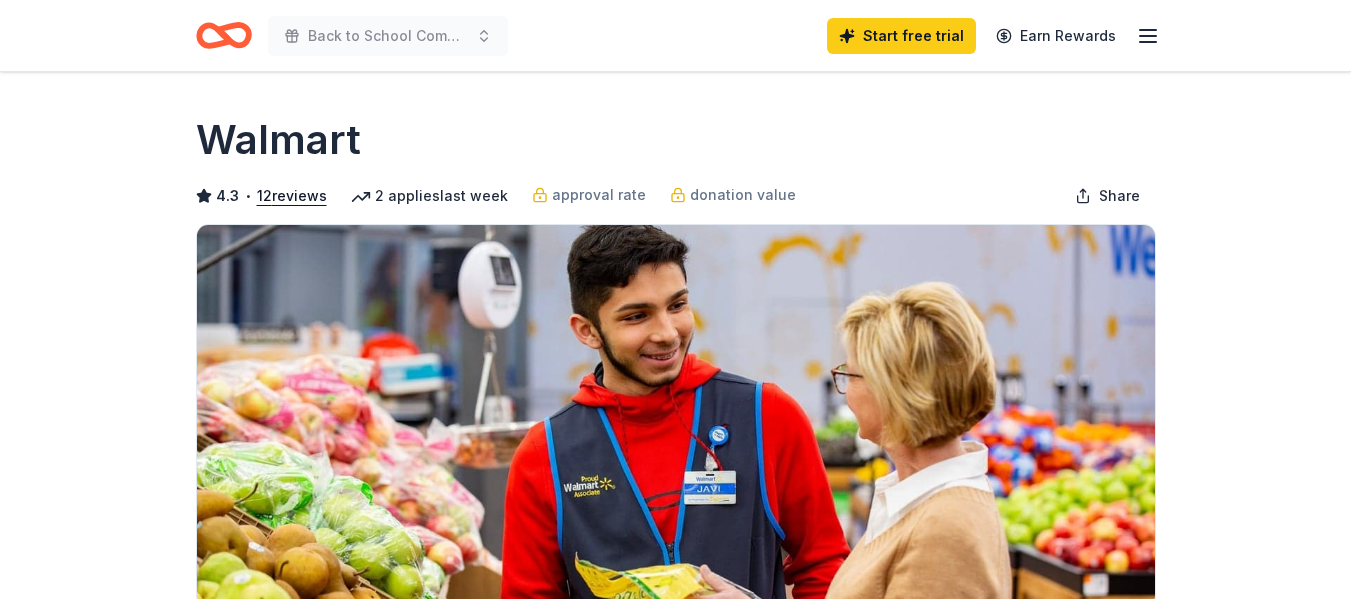 scroll, scrollTop: 0, scrollLeft: 0, axis: both 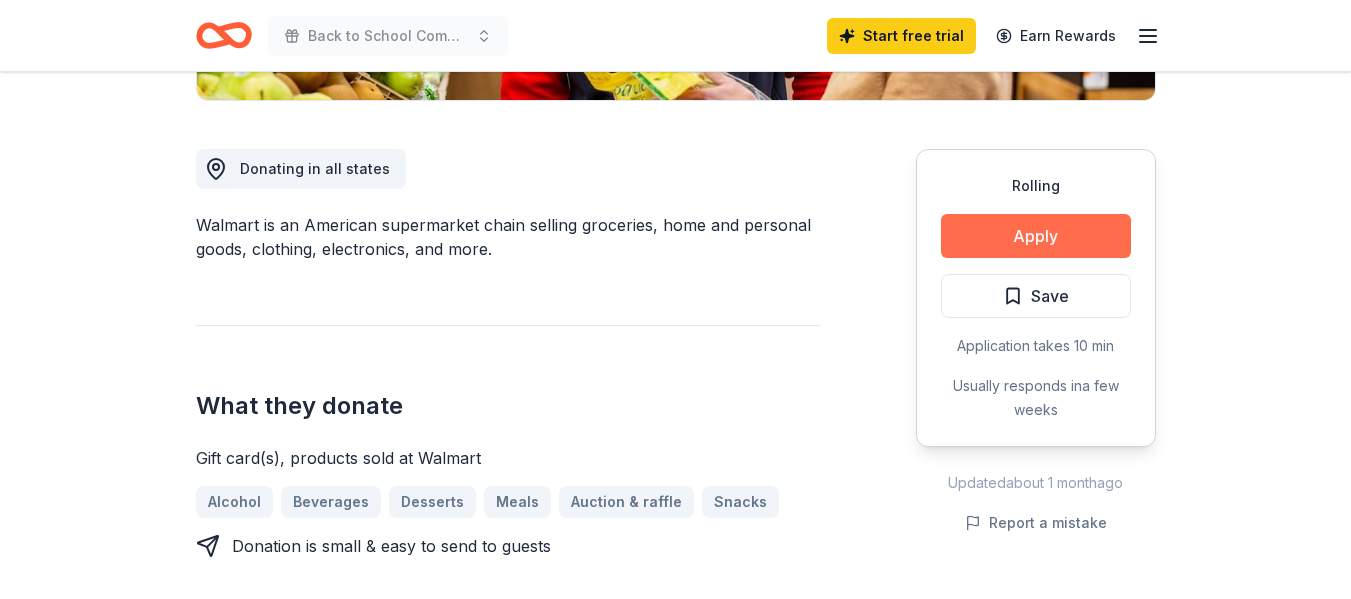 click on "Apply" at bounding box center (1036, 236) 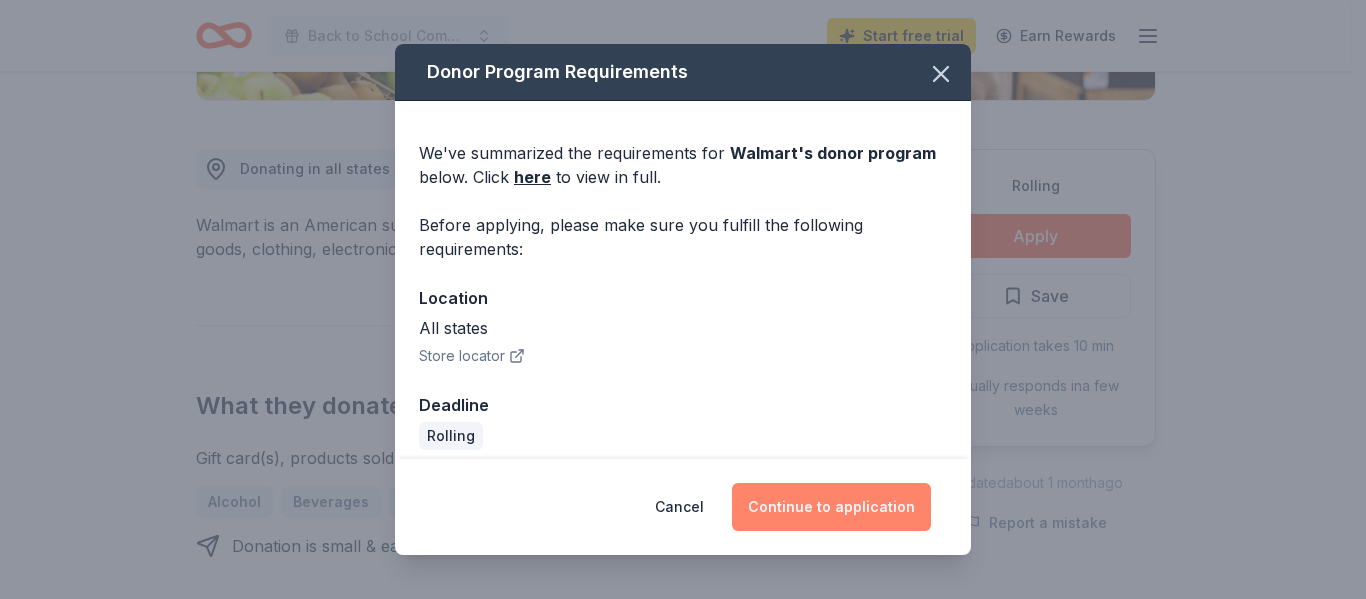 click on "Continue to application" at bounding box center [831, 507] 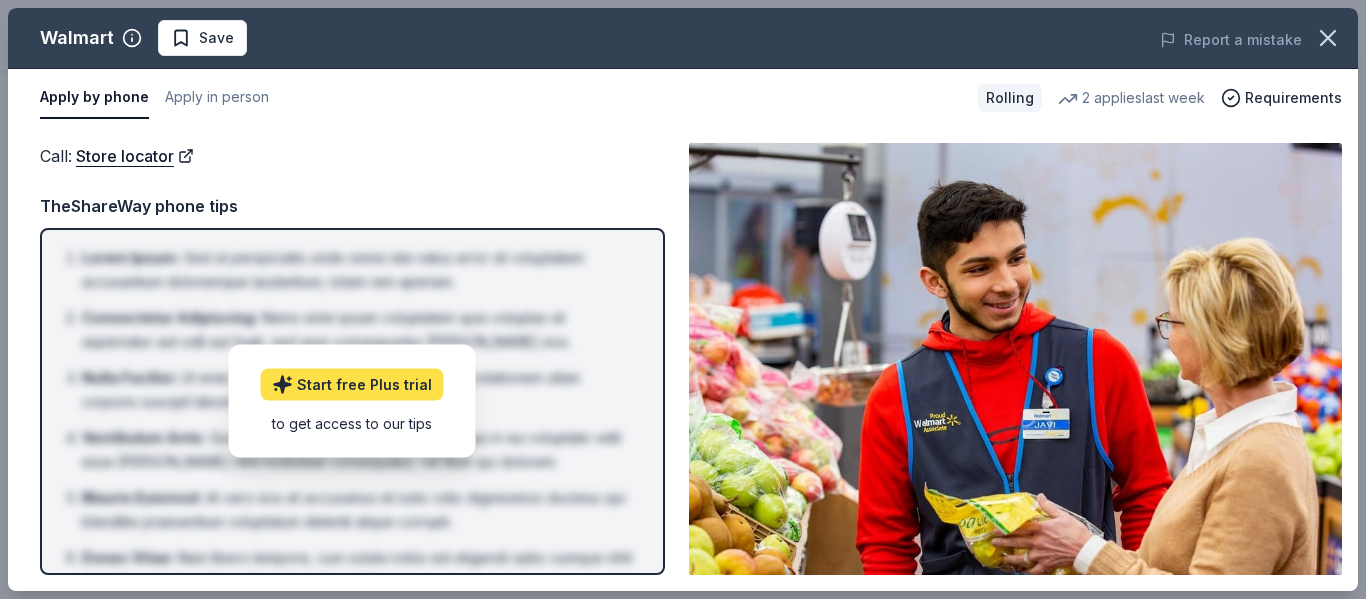 click on "Start free Plus trial" at bounding box center [352, 385] 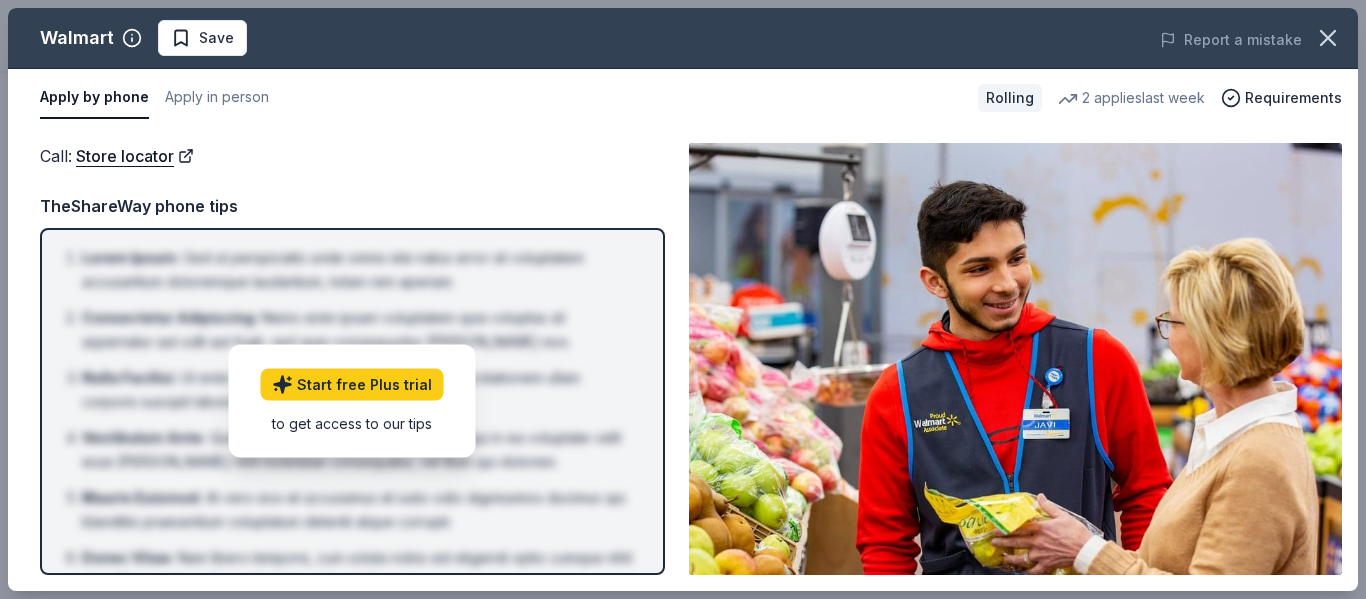 click on "Apply by phone" at bounding box center [94, 98] 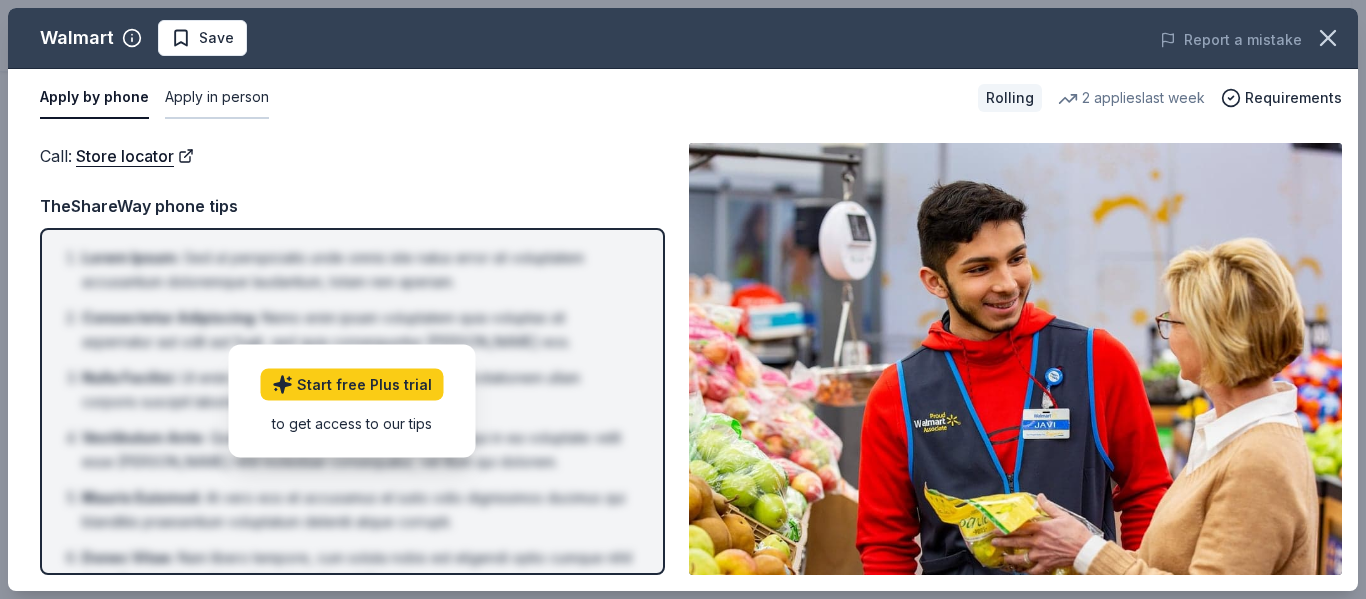 click on "Apply in person" at bounding box center [217, 98] 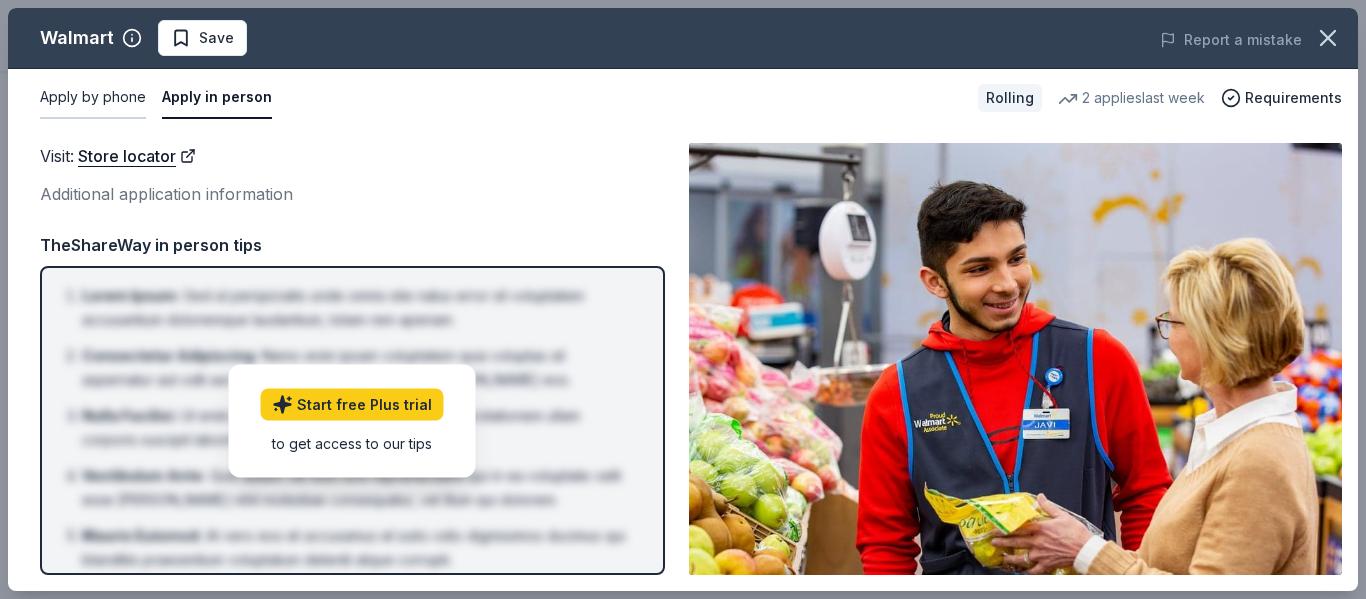 click on "Apply by phone" at bounding box center [93, 98] 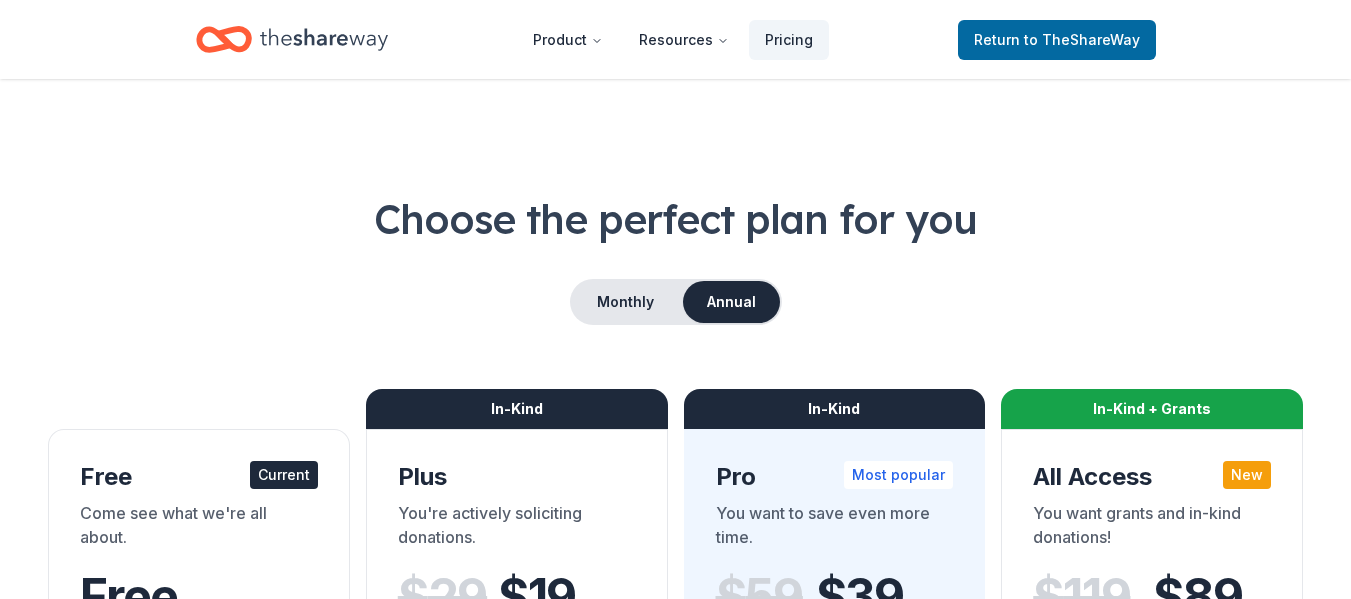 scroll, scrollTop: 0, scrollLeft: 0, axis: both 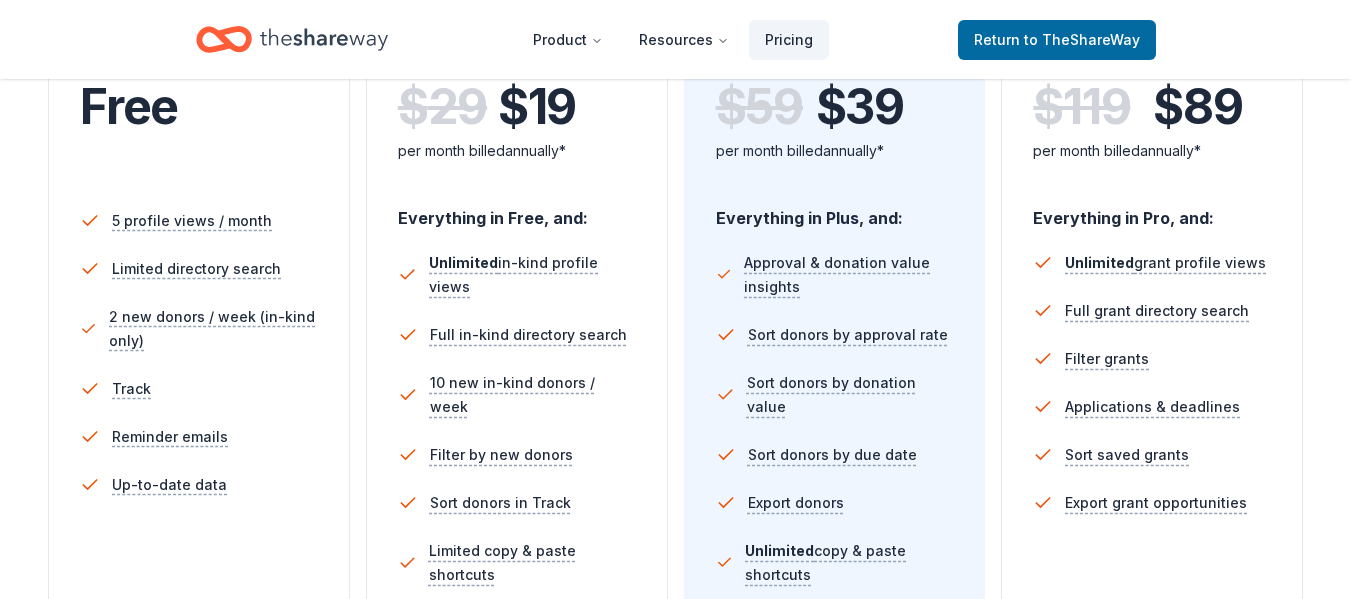 click on "Track" at bounding box center [199, 389] 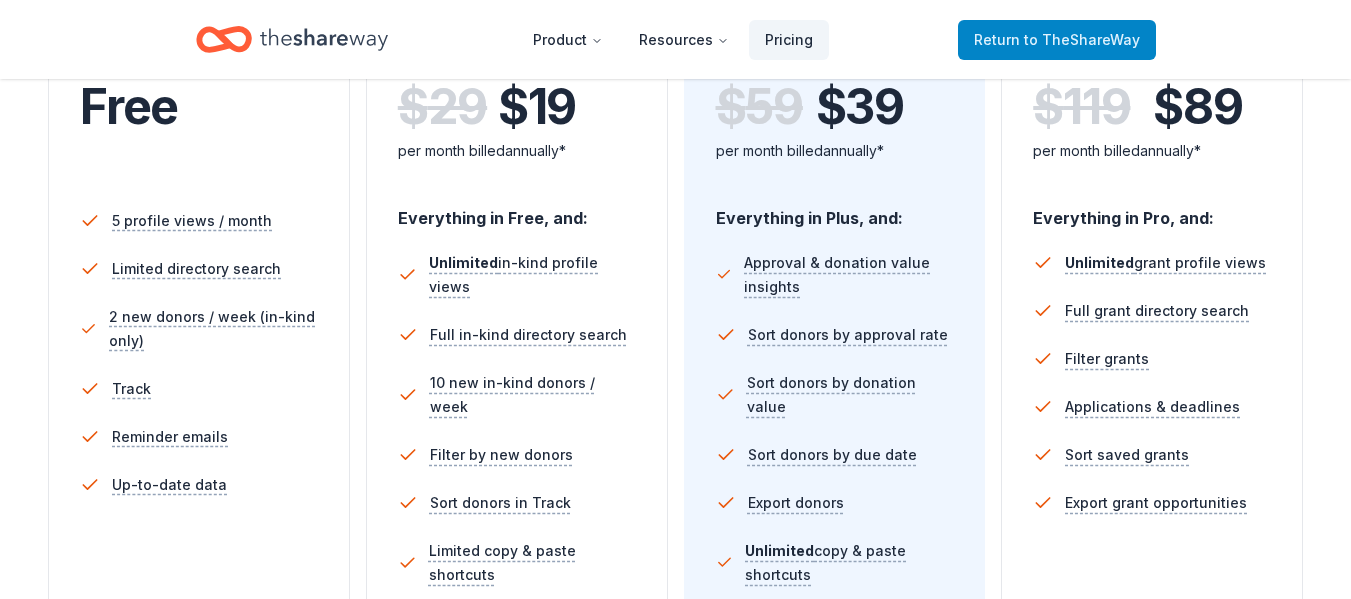 click on "Return to TheShareWay" at bounding box center [1057, 40] 